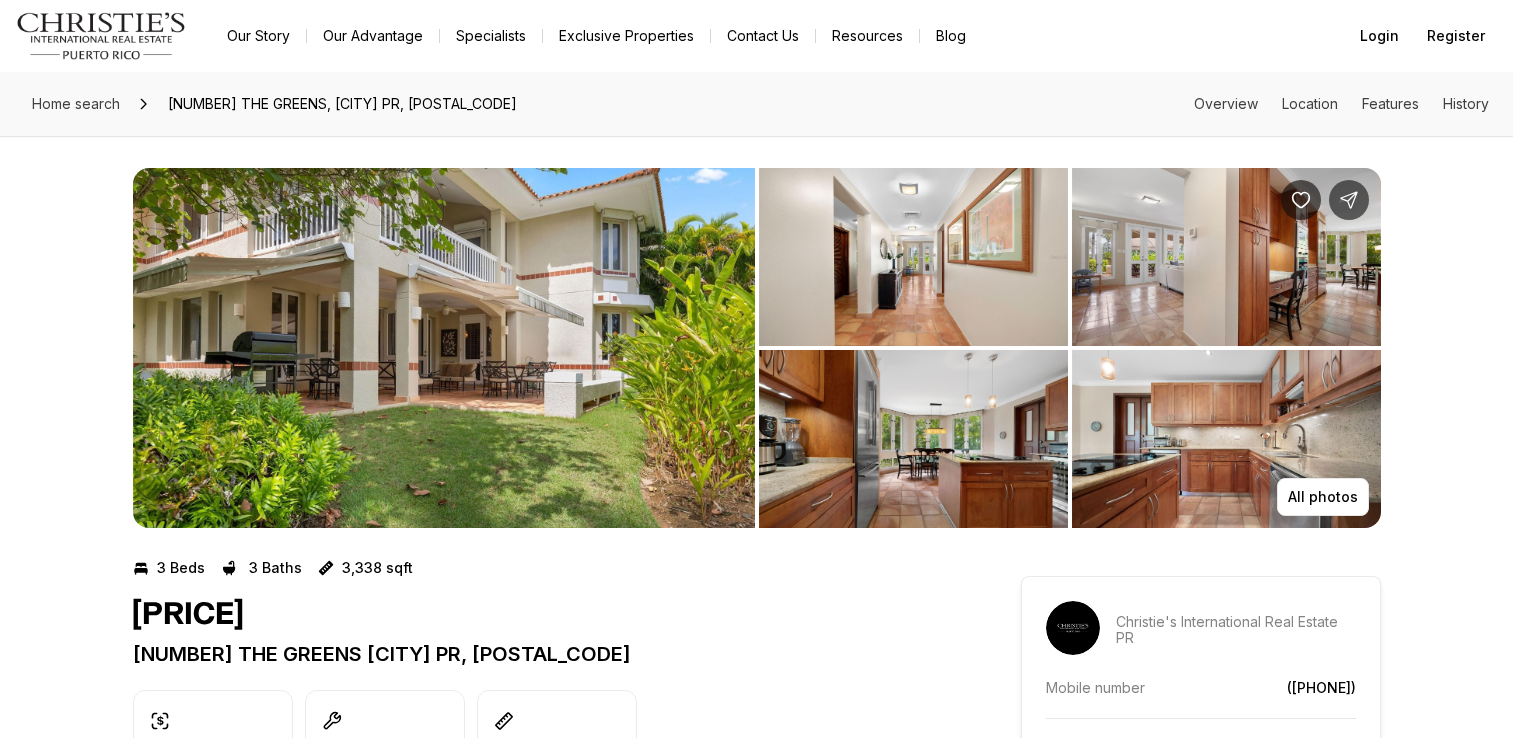 scroll, scrollTop: 0, scrollLeft: 0, axis: both 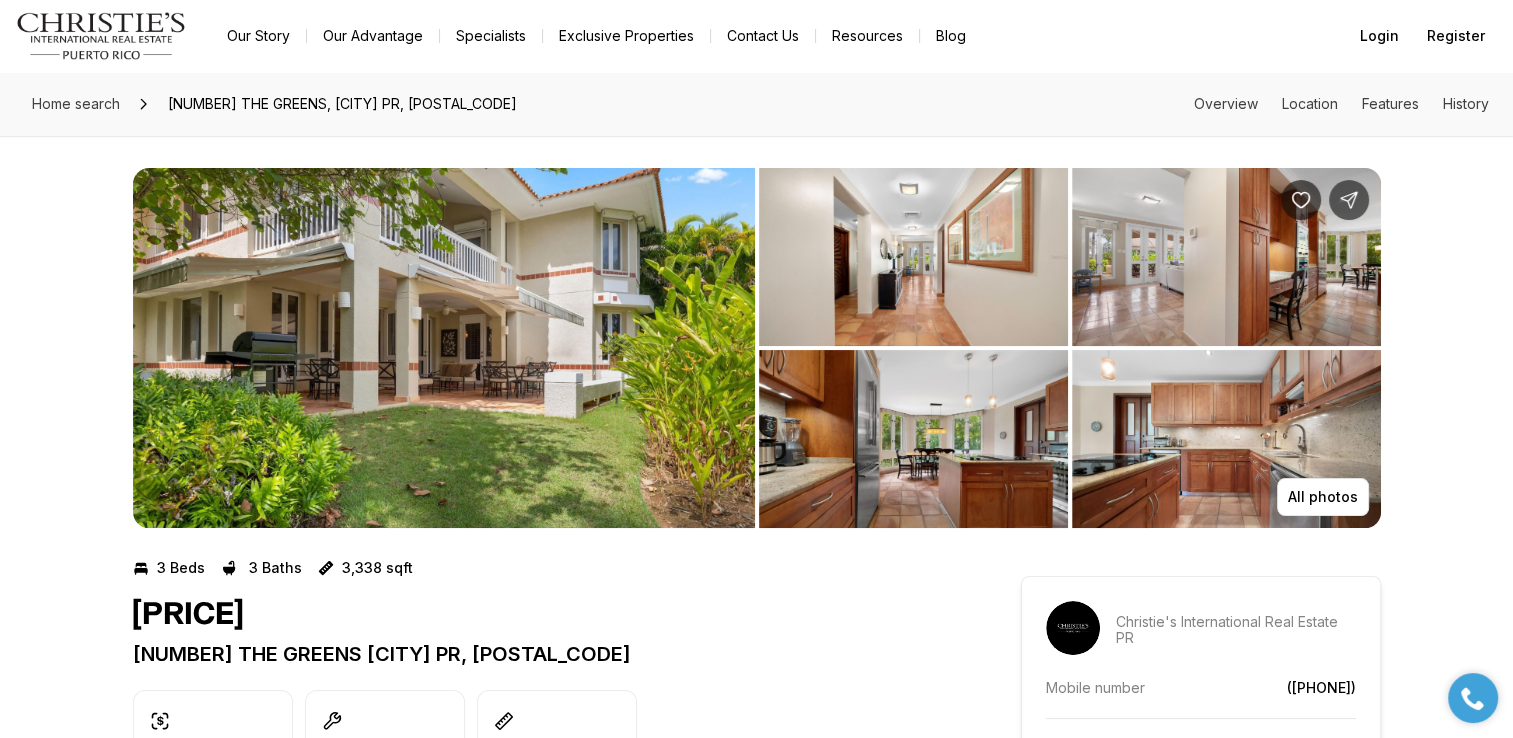 click at bounding box center [444, 348] 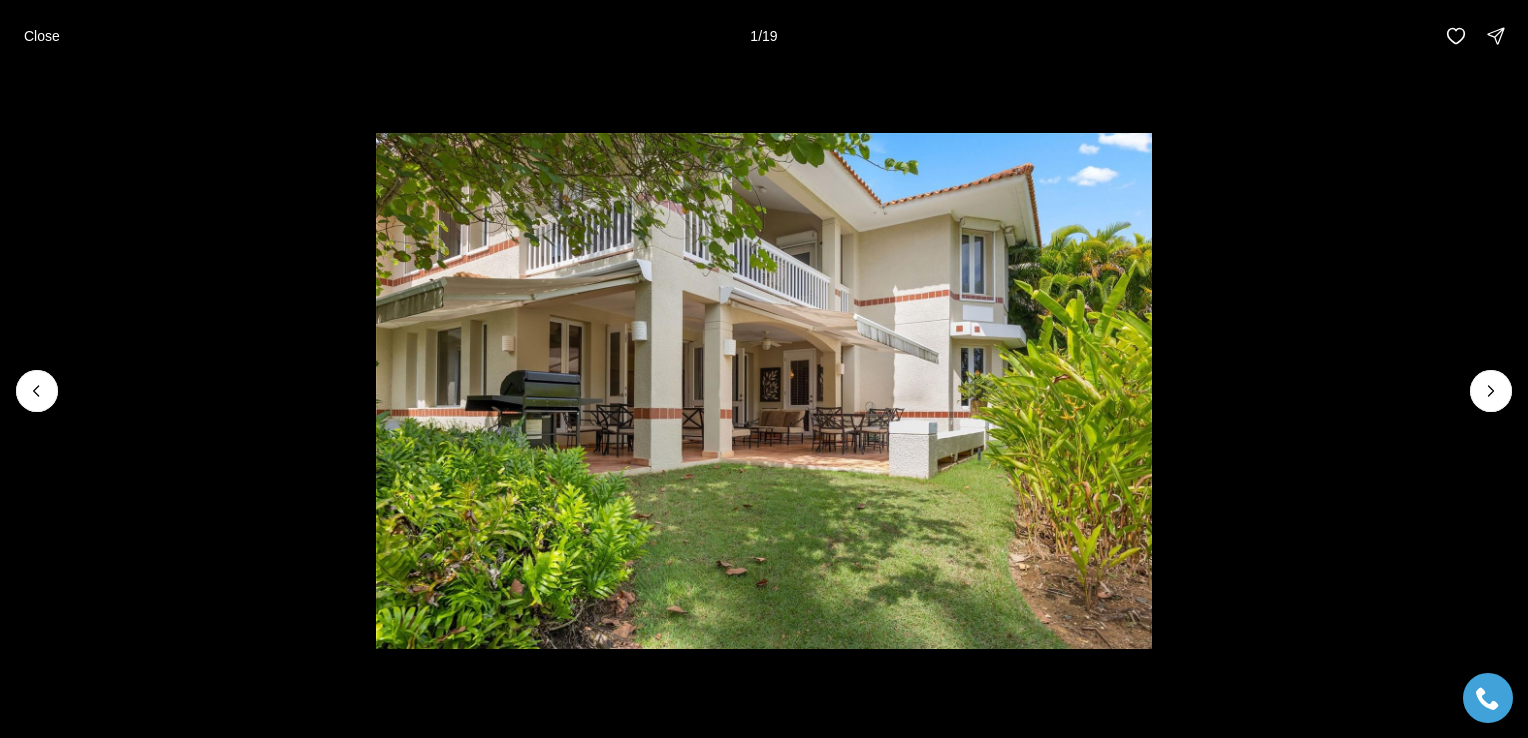 click at bounding box center (763, 391) 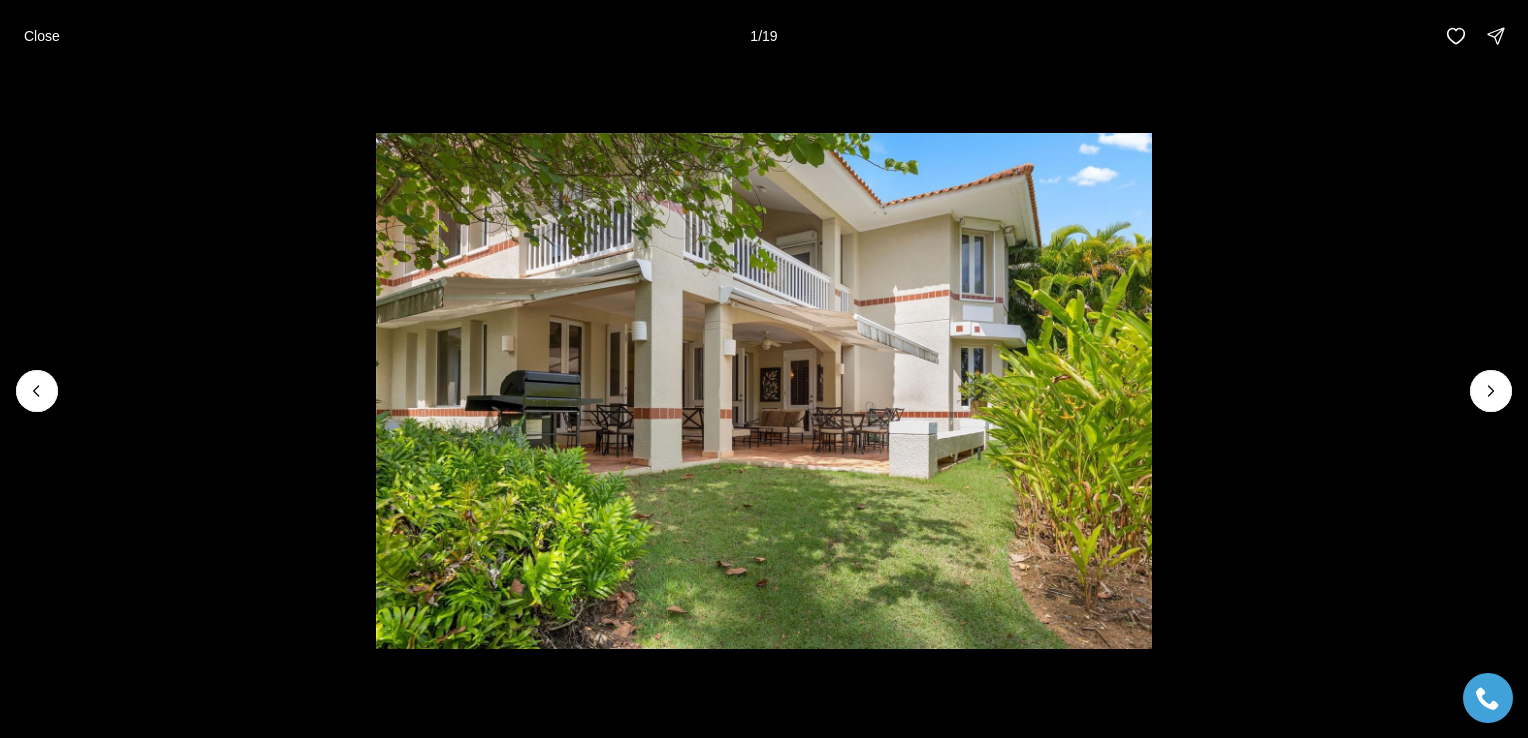 click at bounding box center (763, 391) 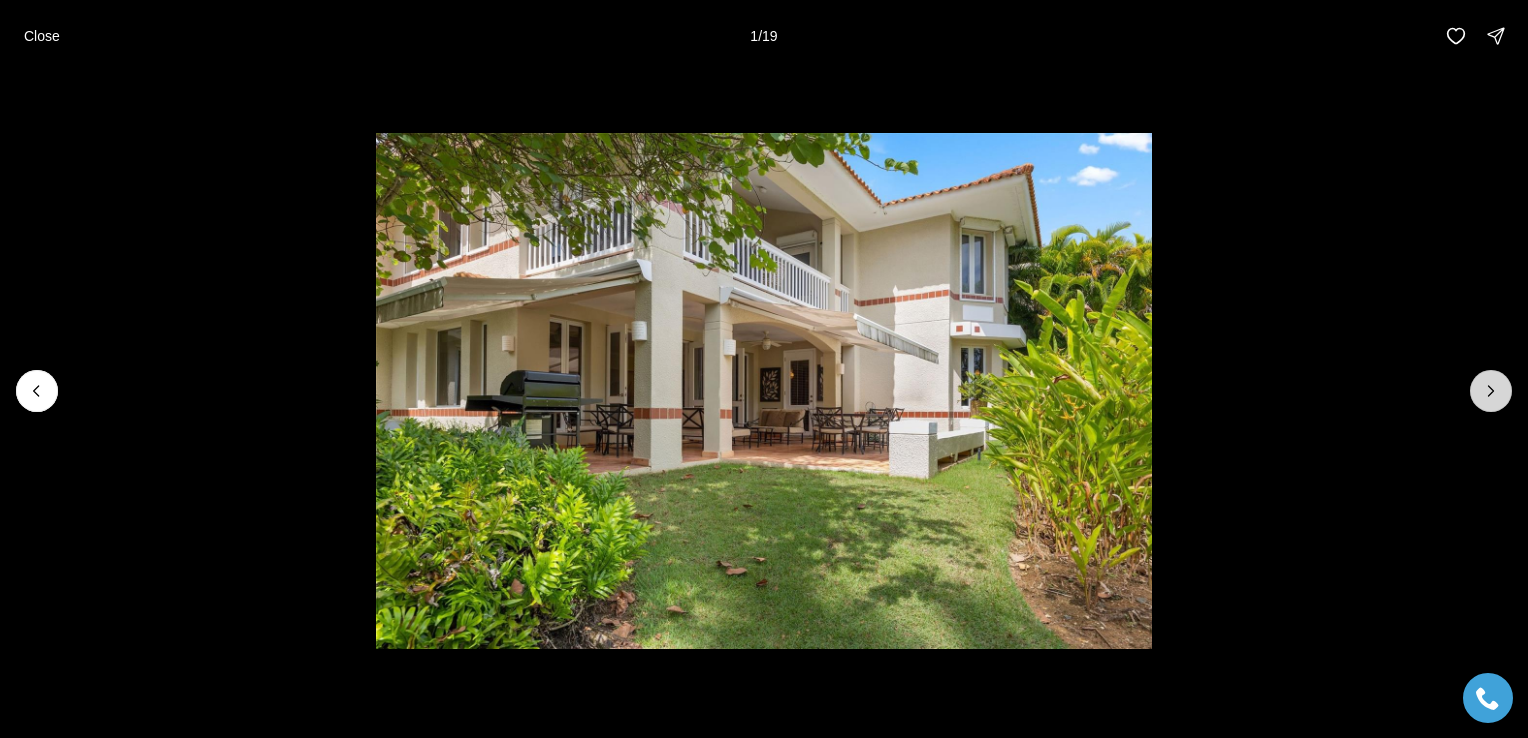 click 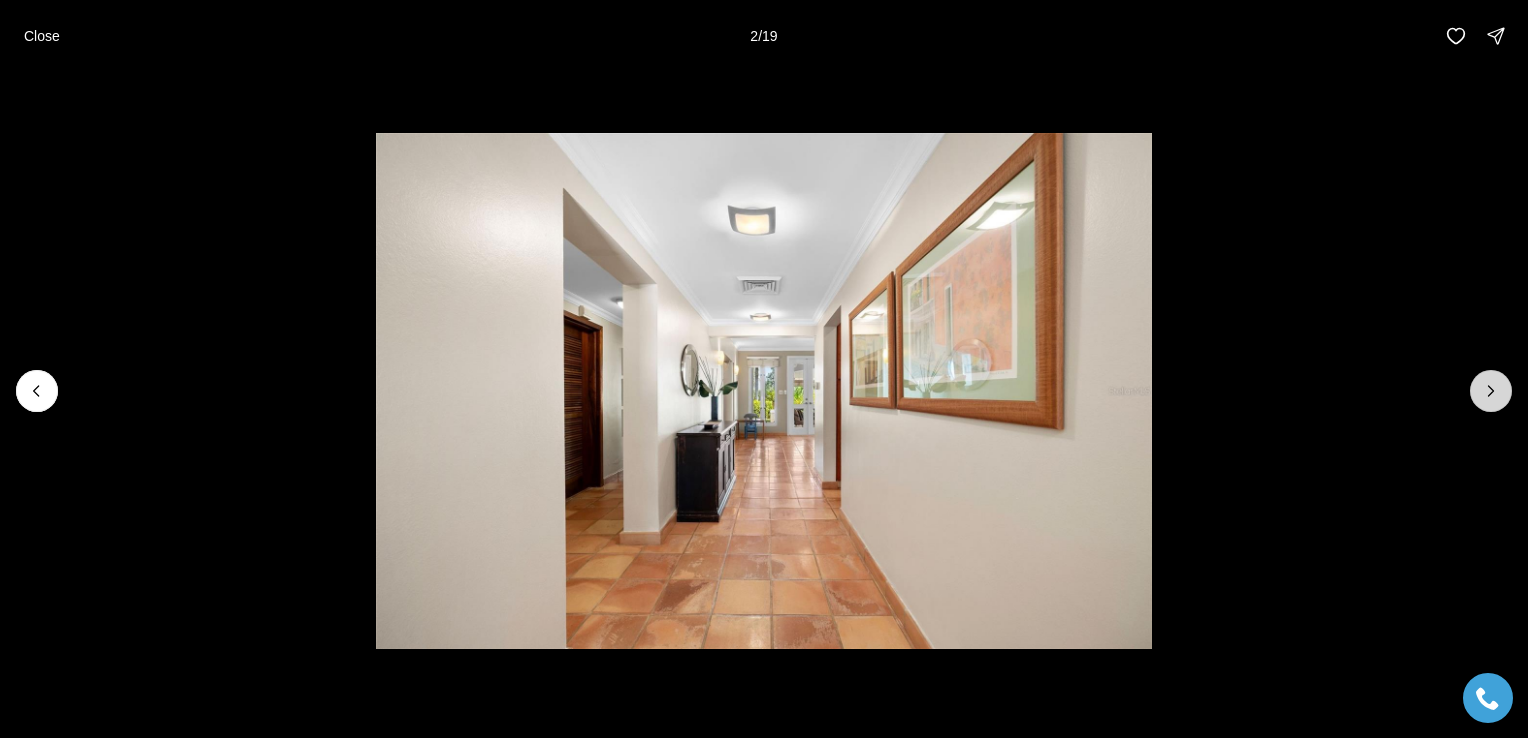 click 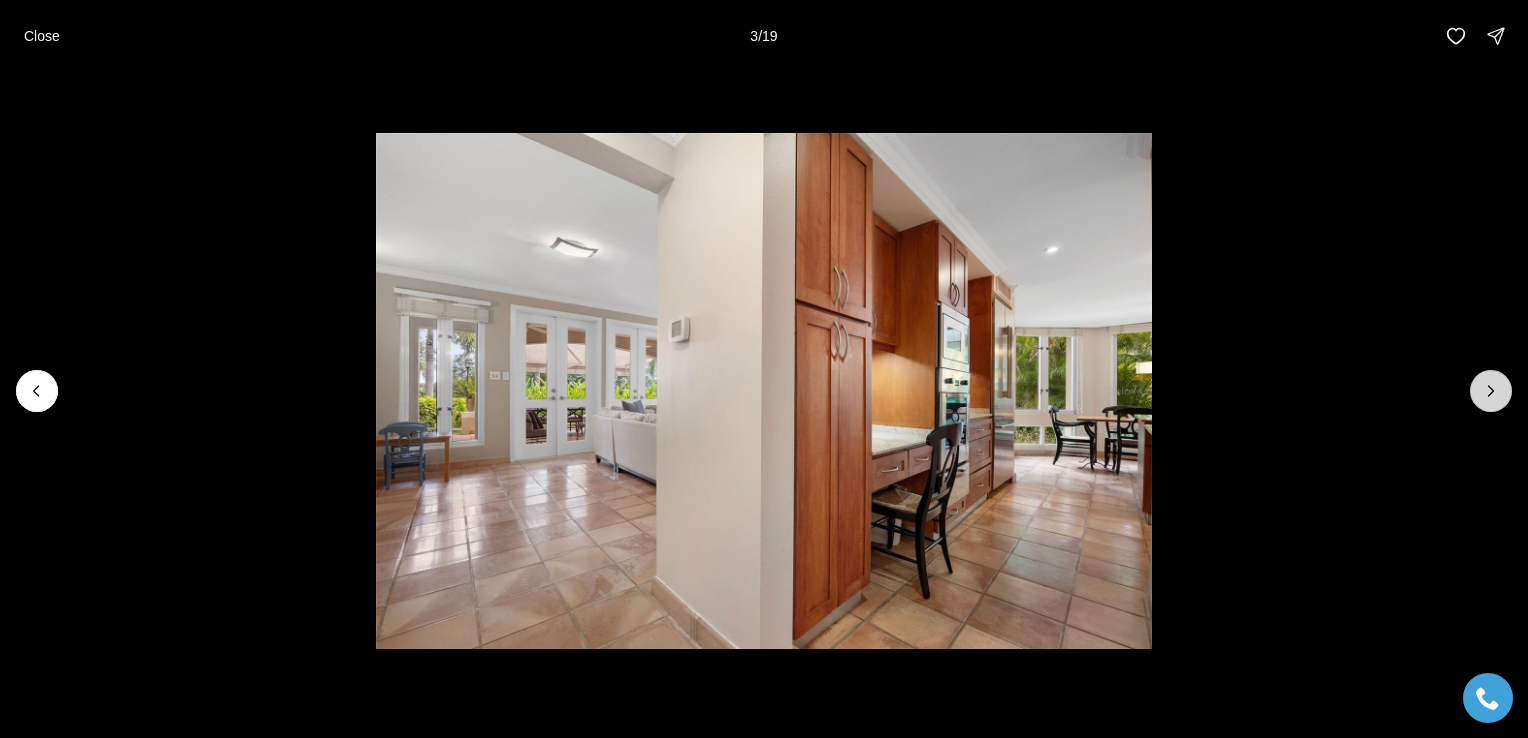 click 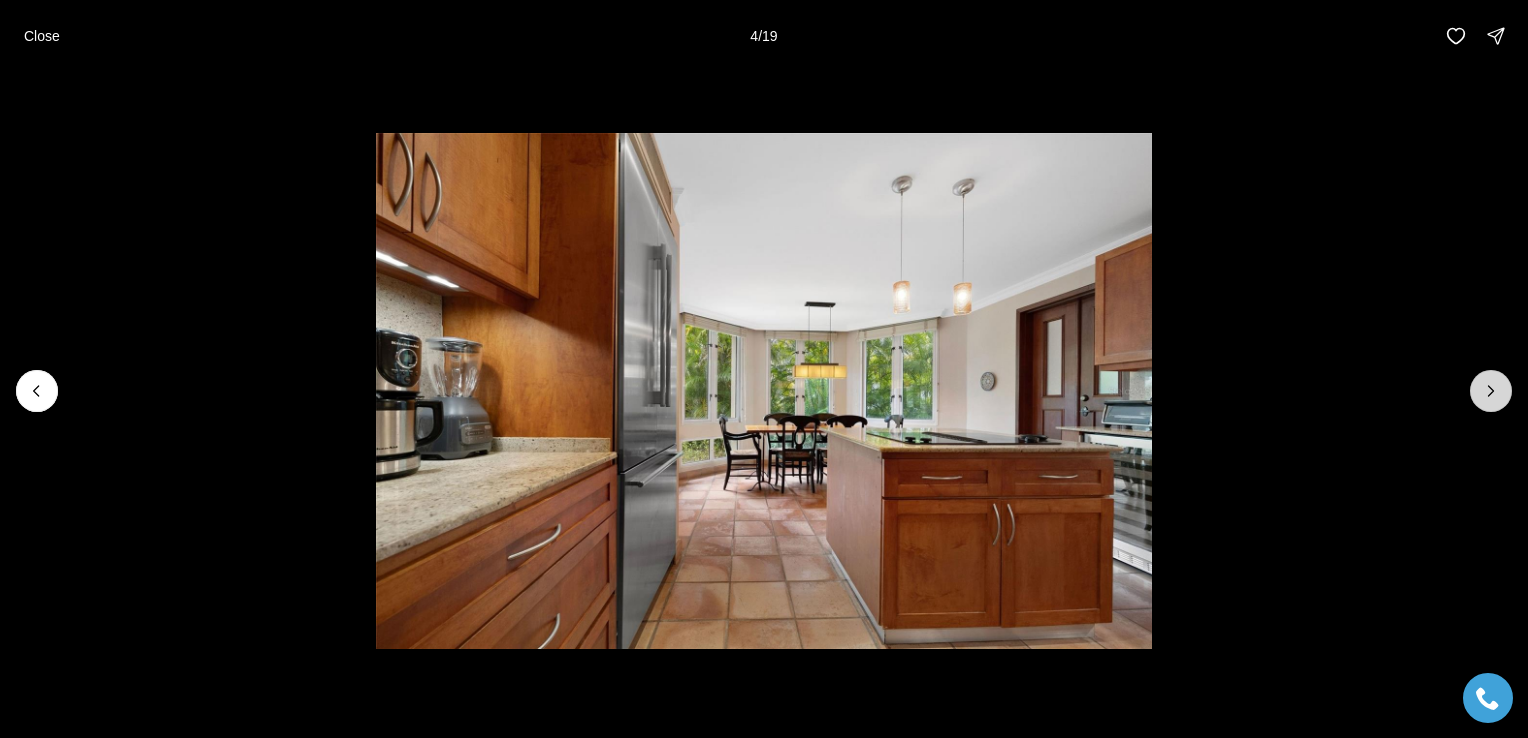 click 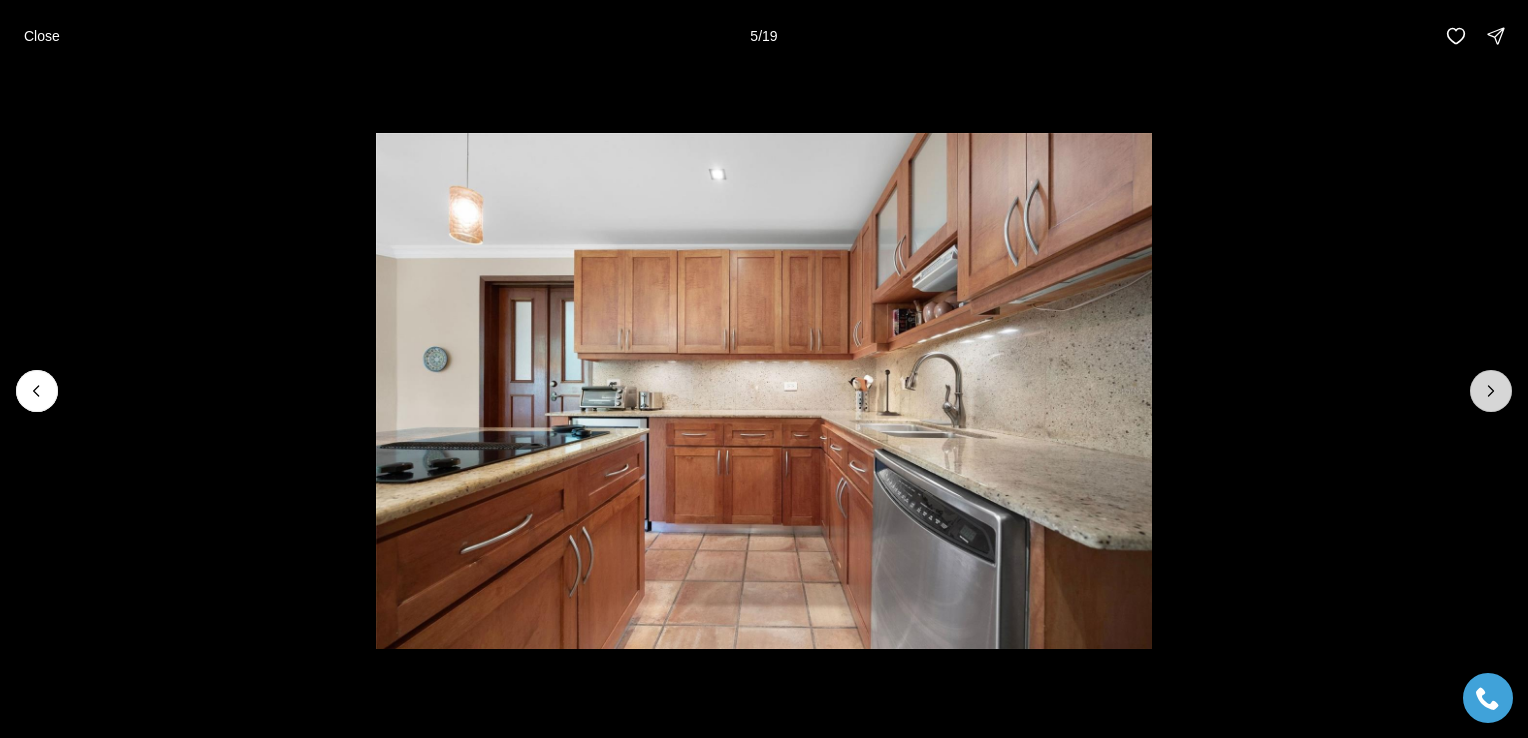 click 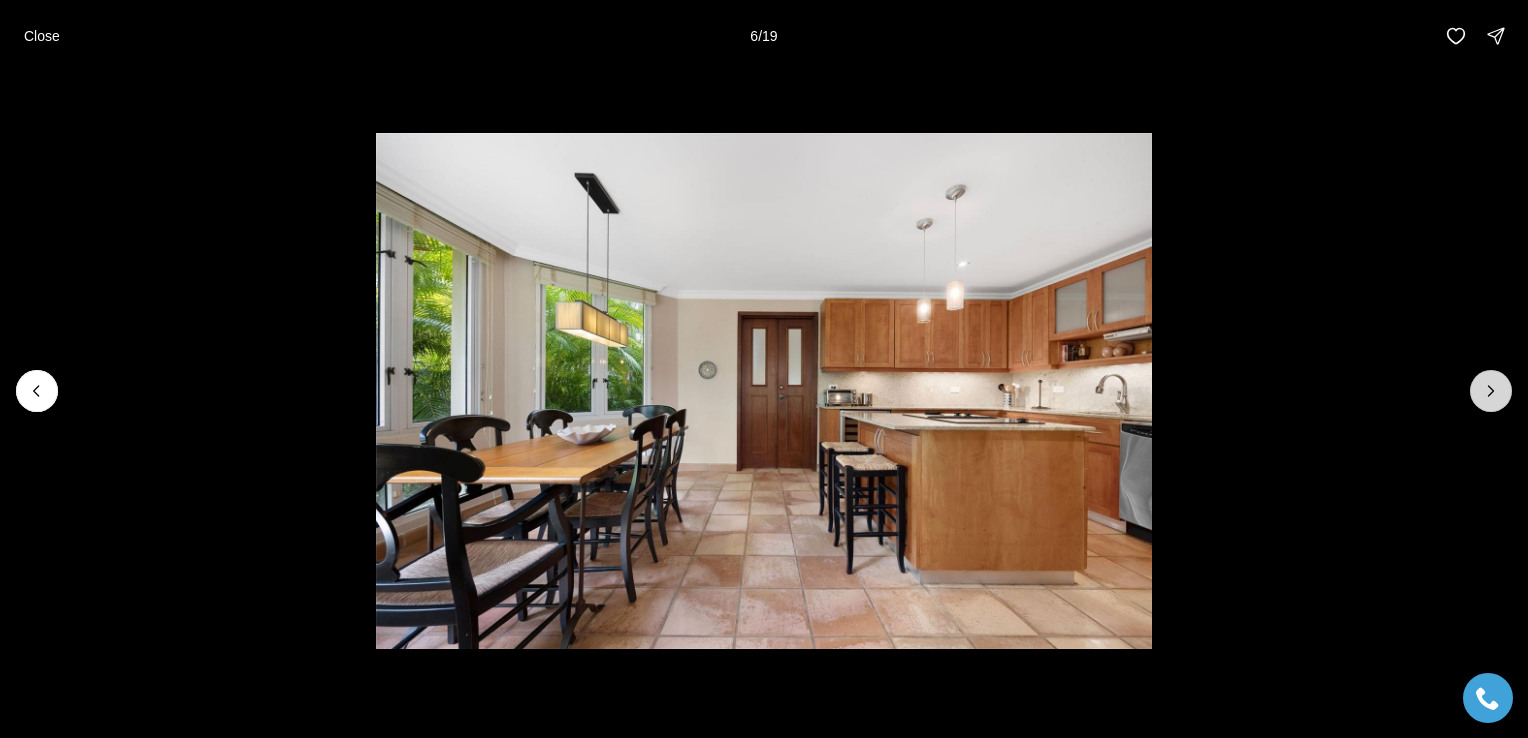 click 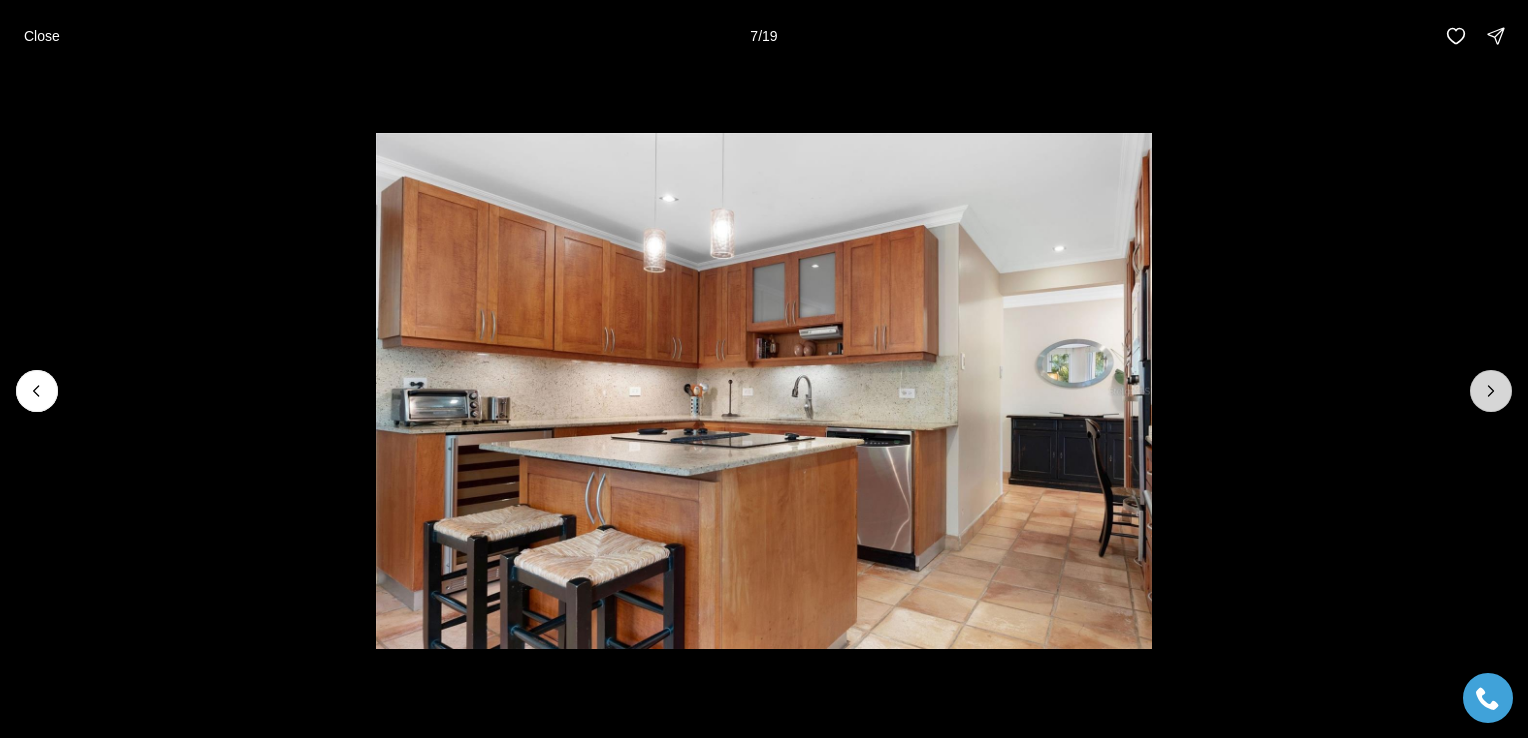 click 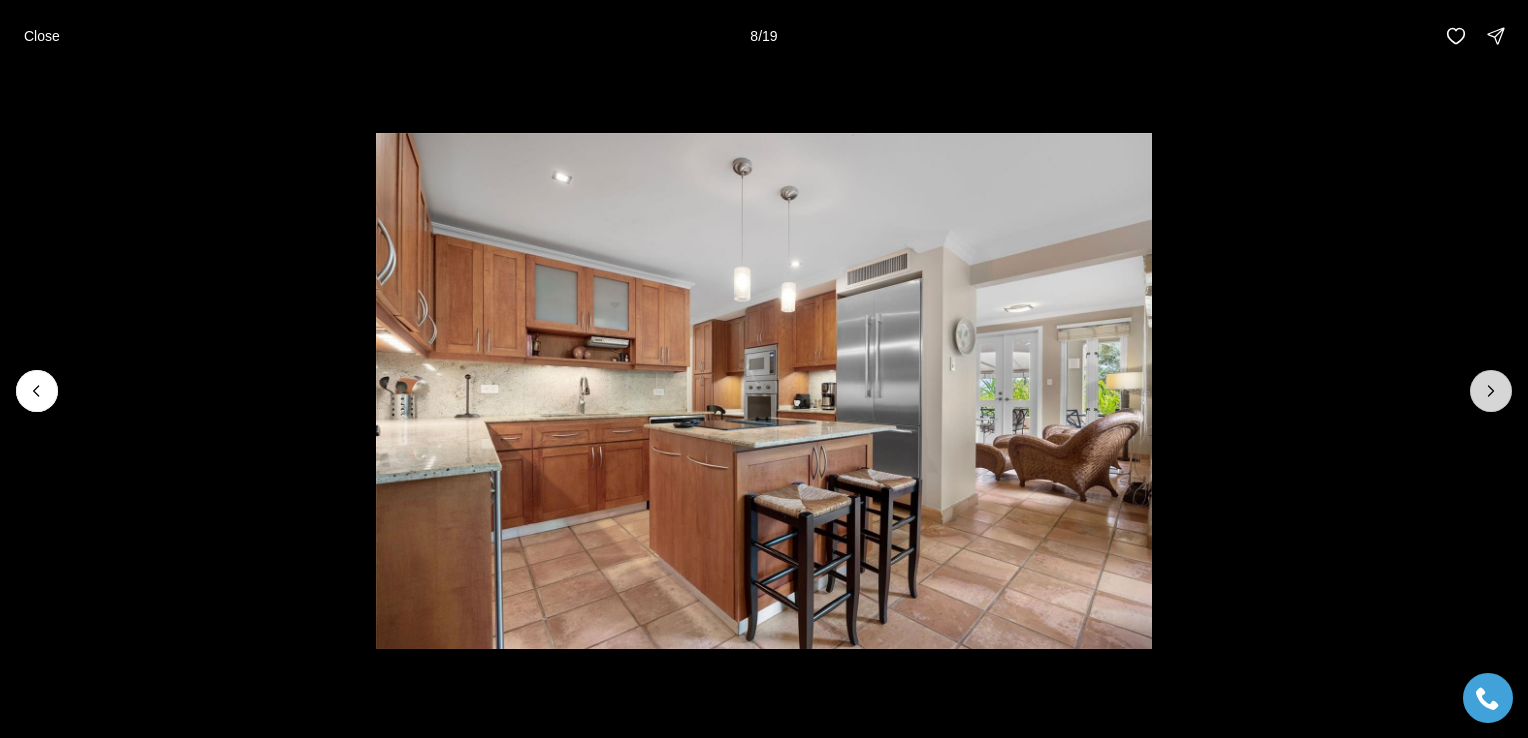 click 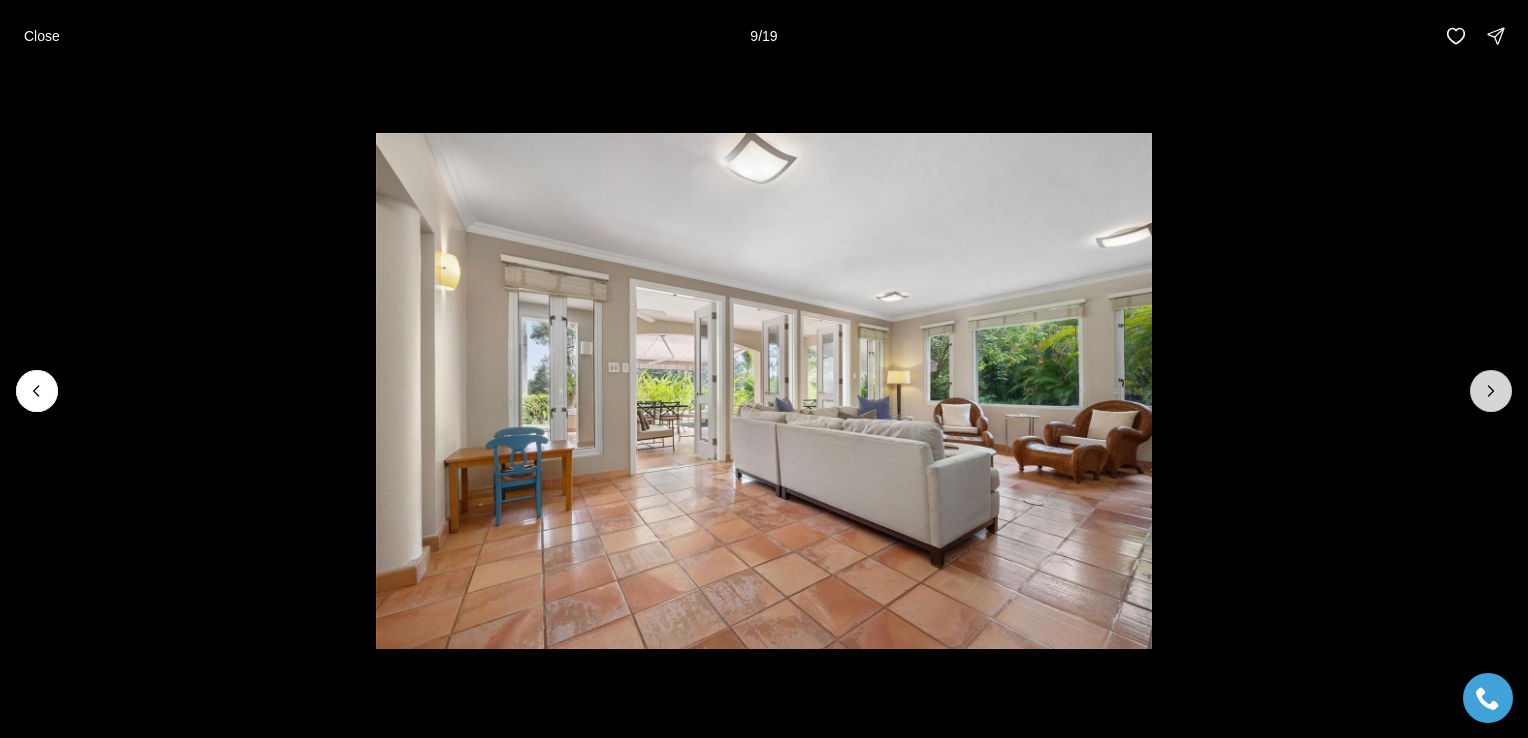 click 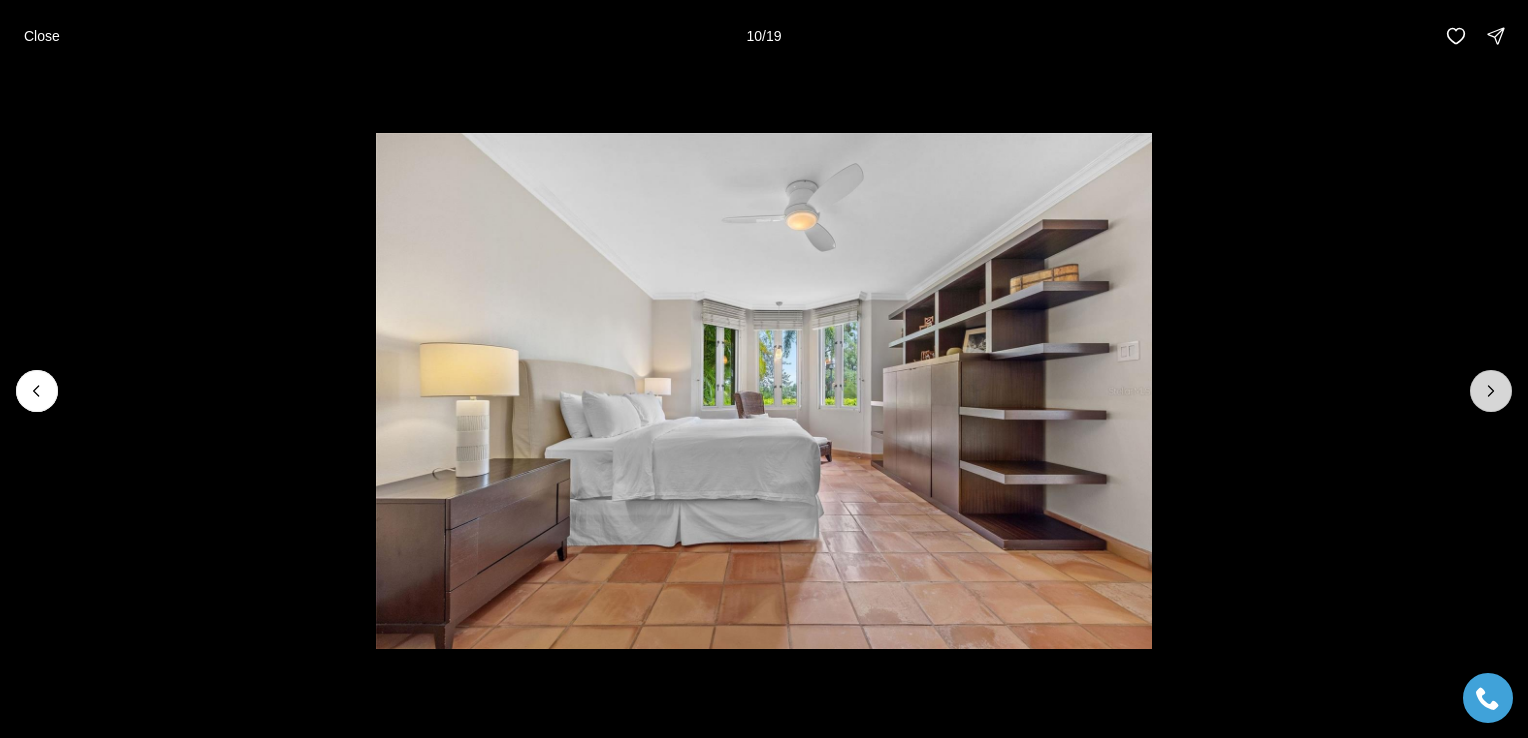 click at bounding box center [1491, 391] 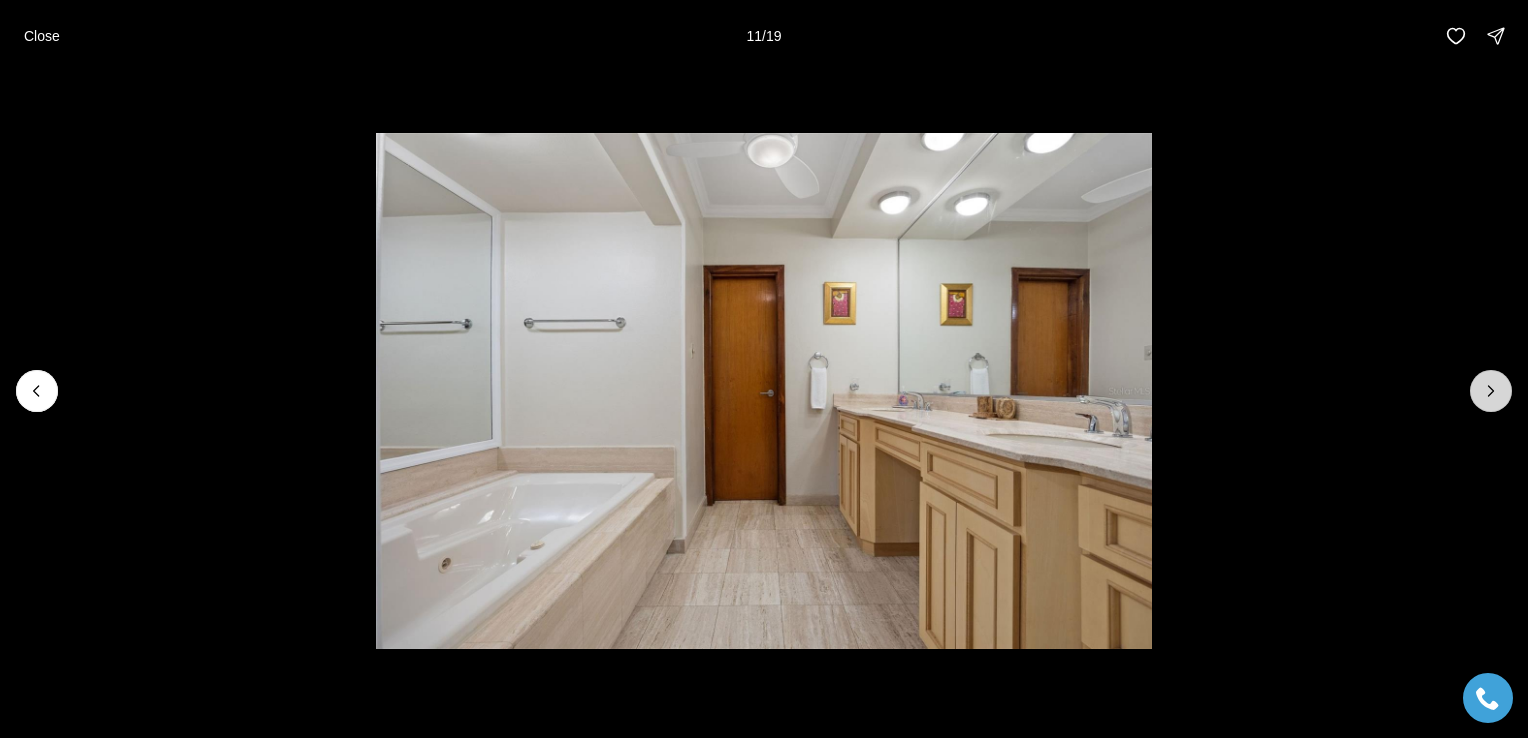 click at bounding box center (1491, 391) 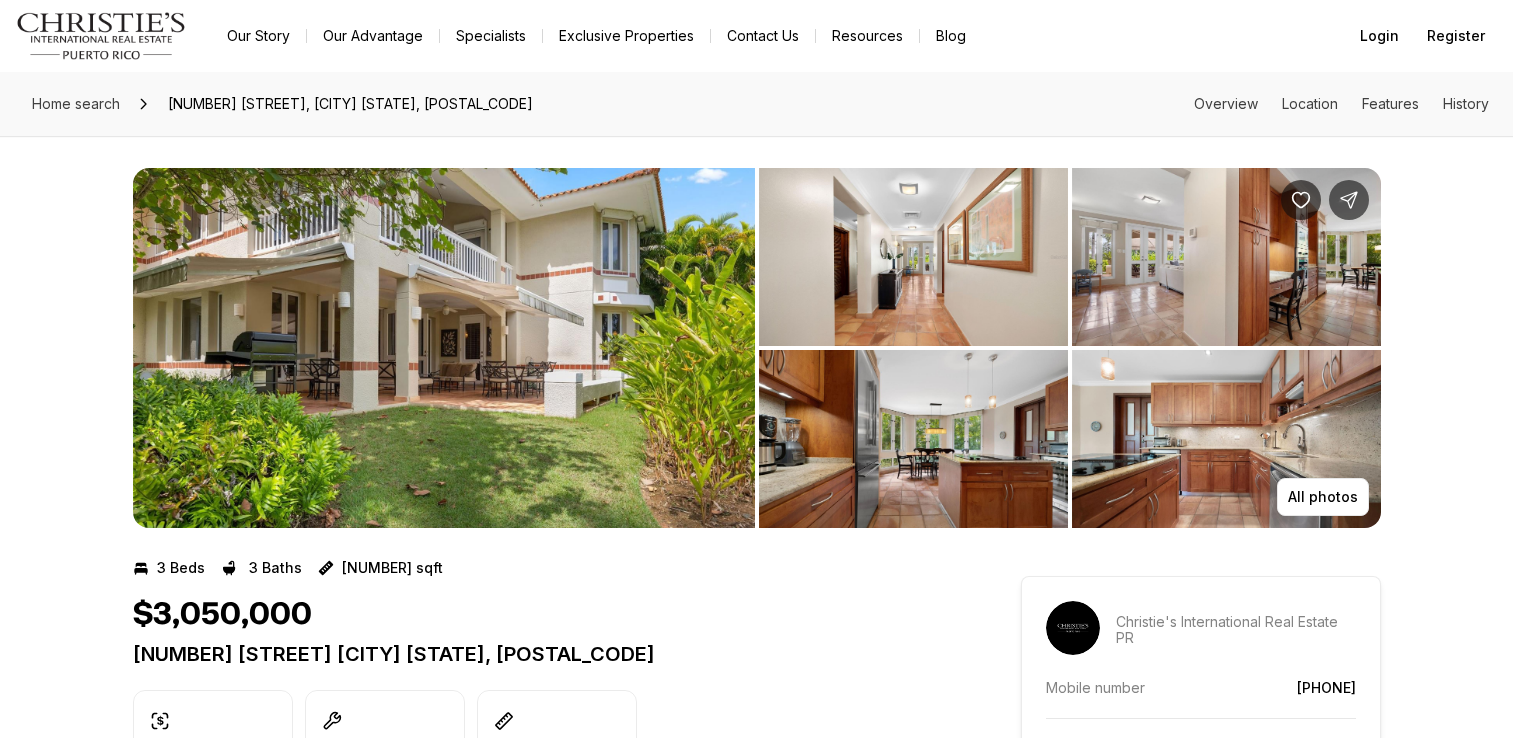 scroll, scrollTop: 0, scrollLeft: 0, axis: both 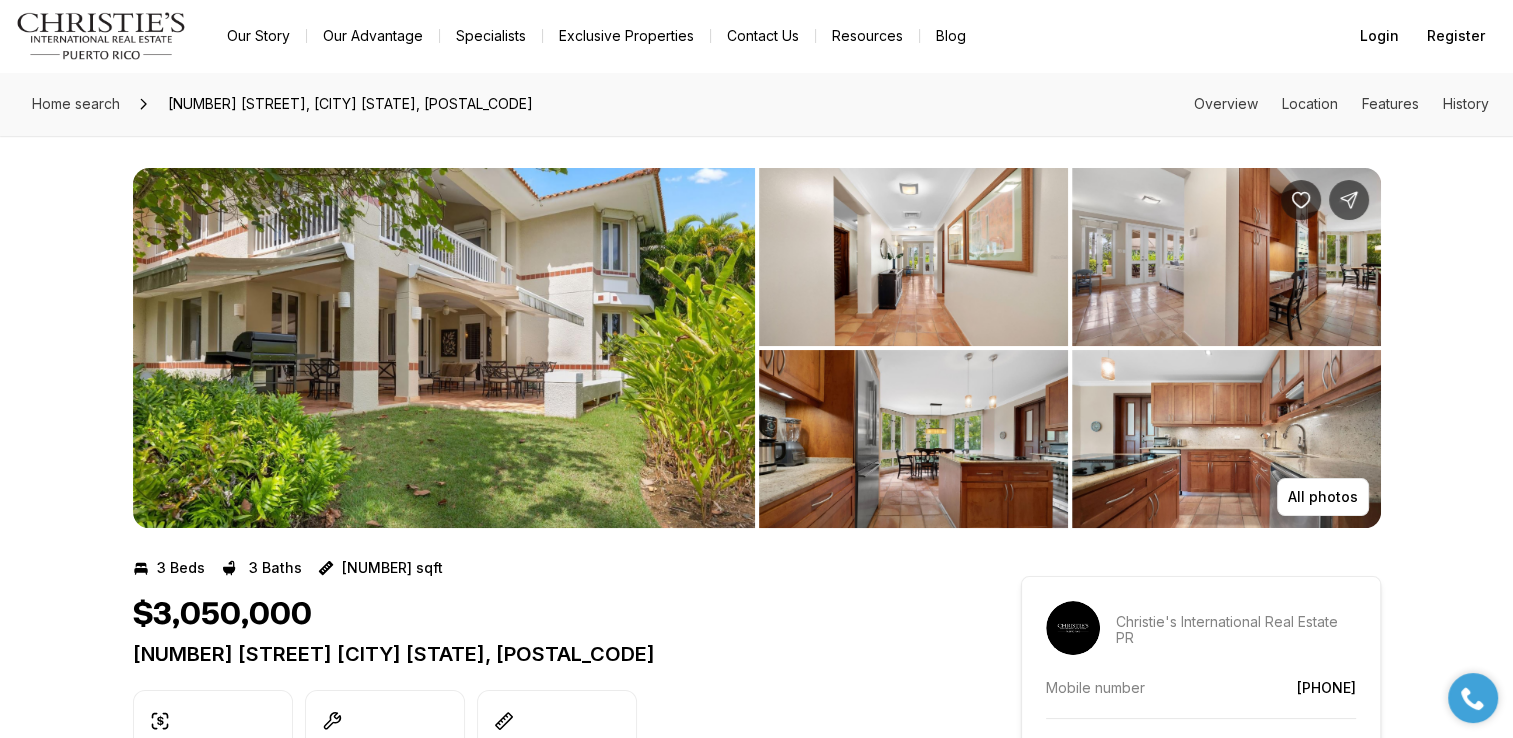 click at bounding box center [444, 348] 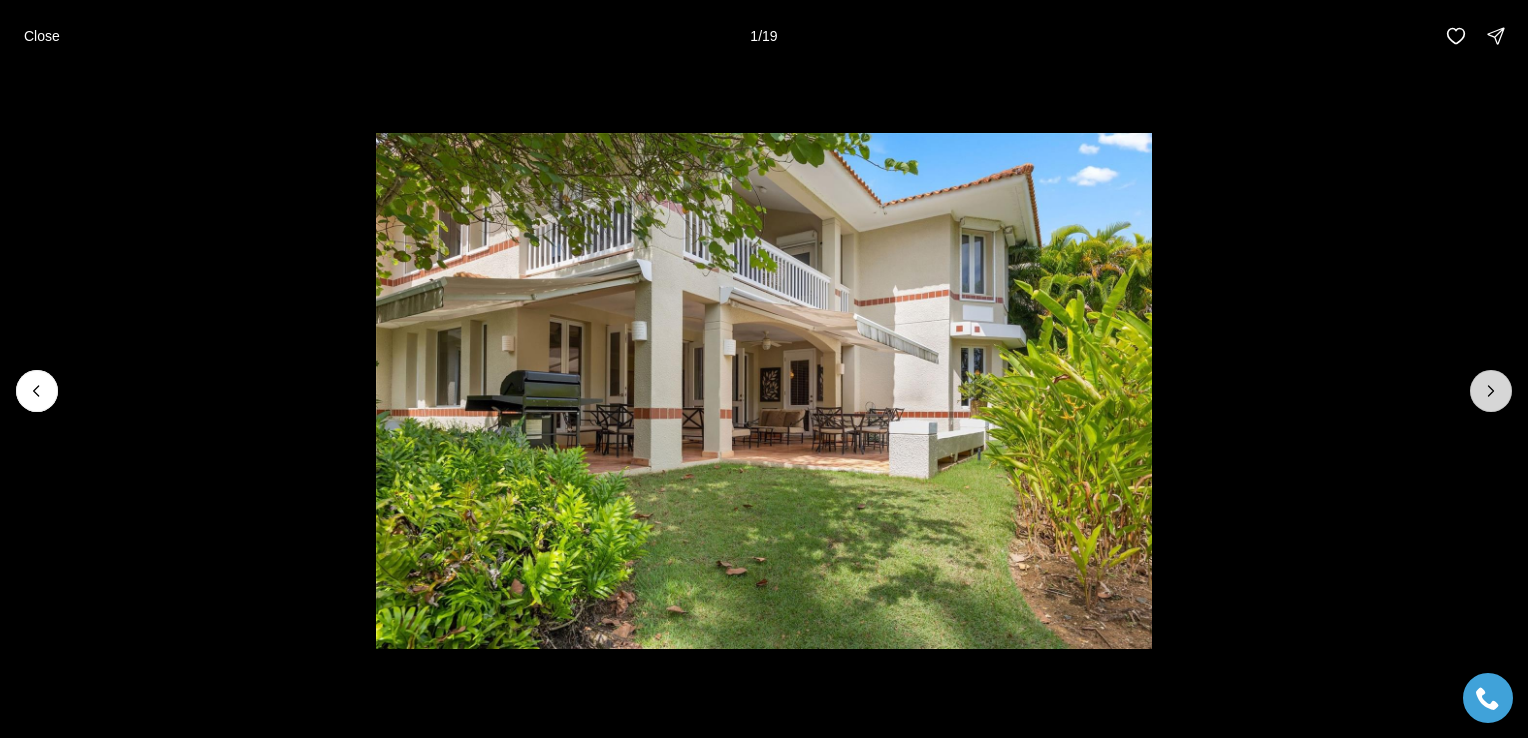 click 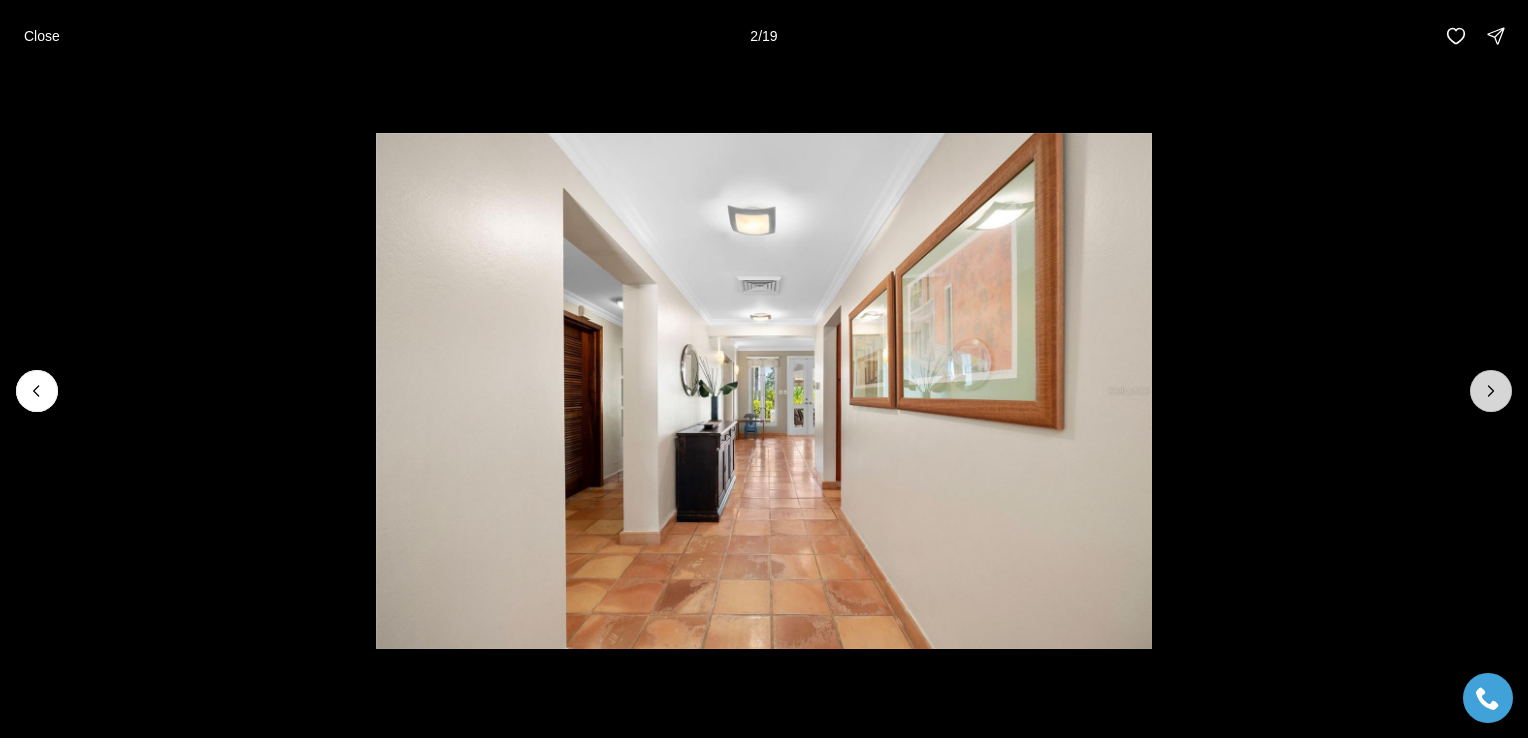 click 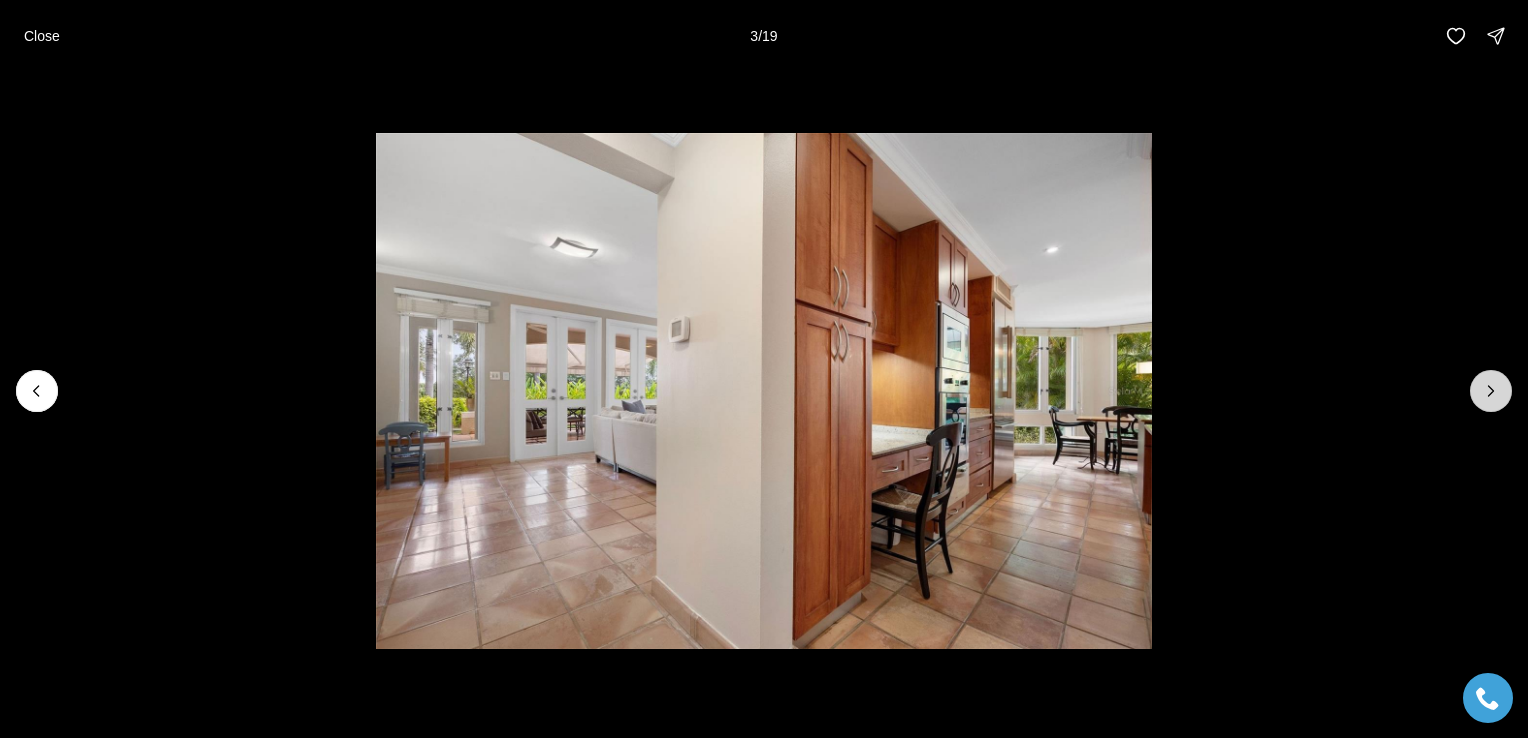 click 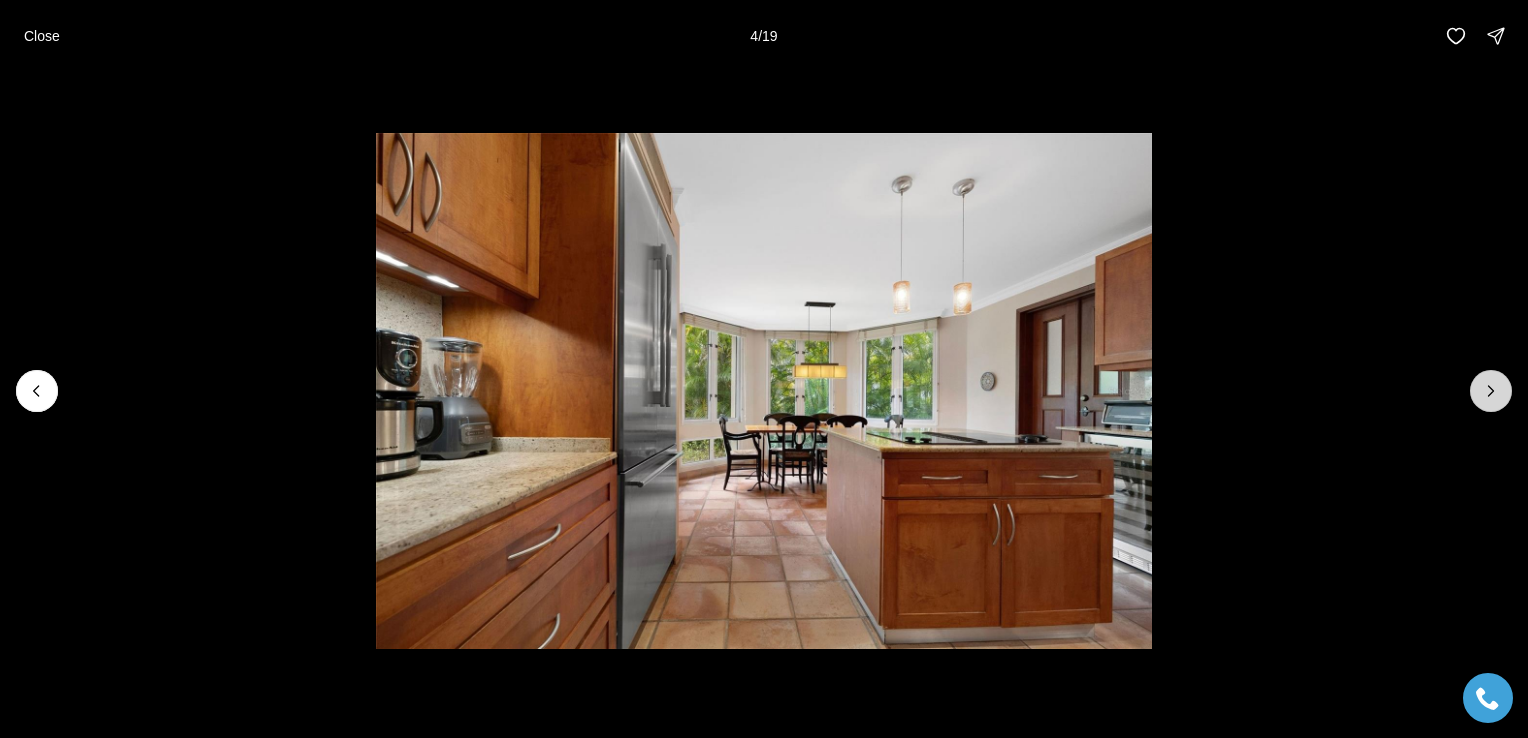 click 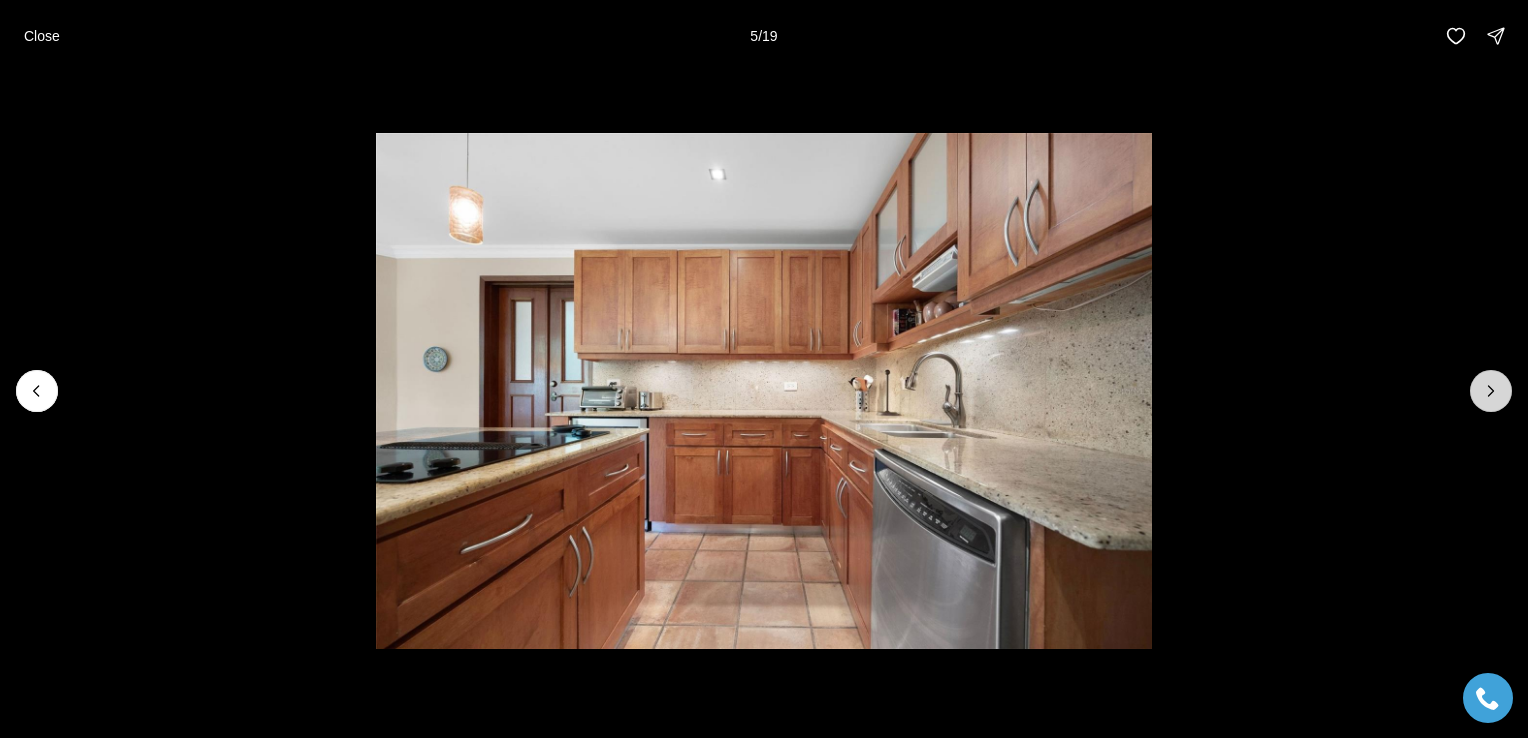 click 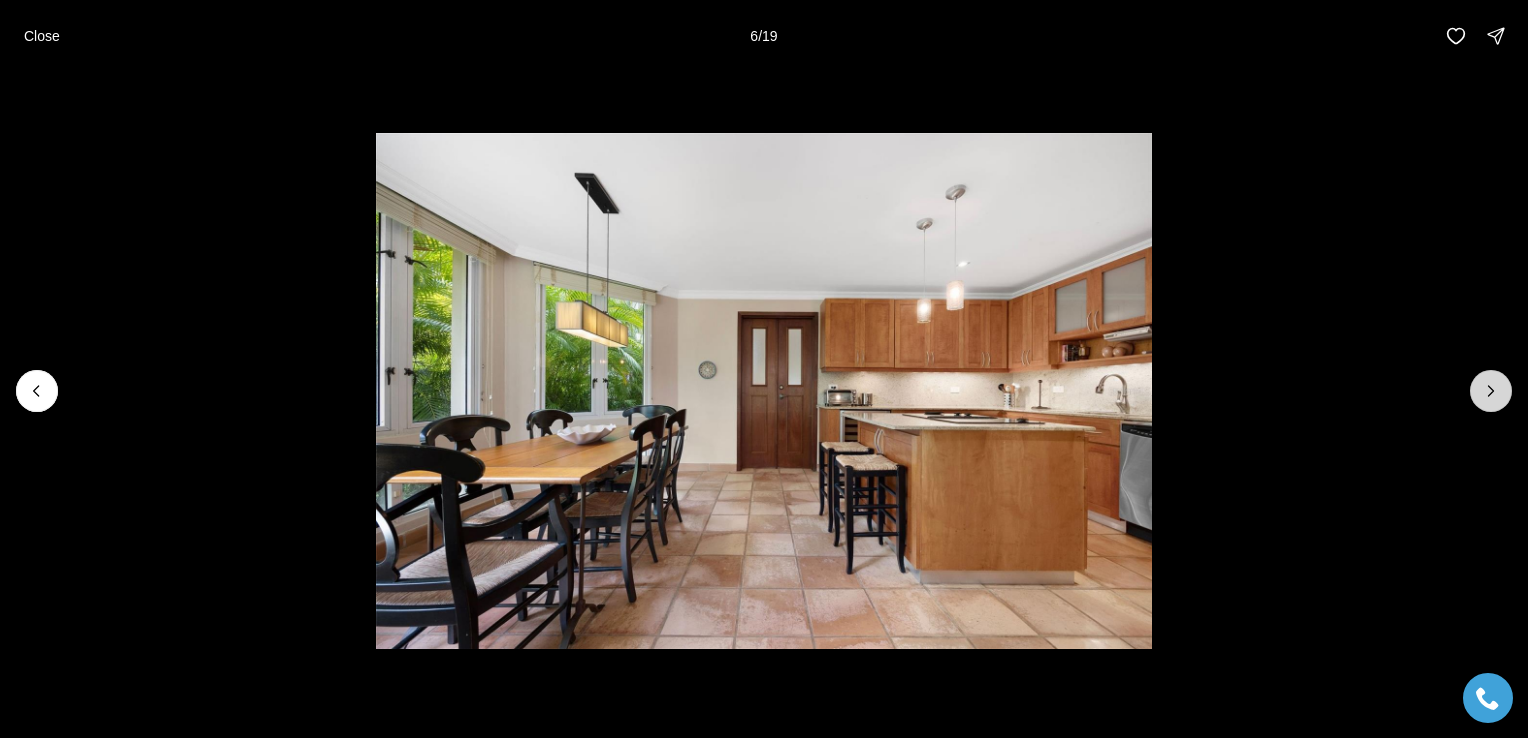 click 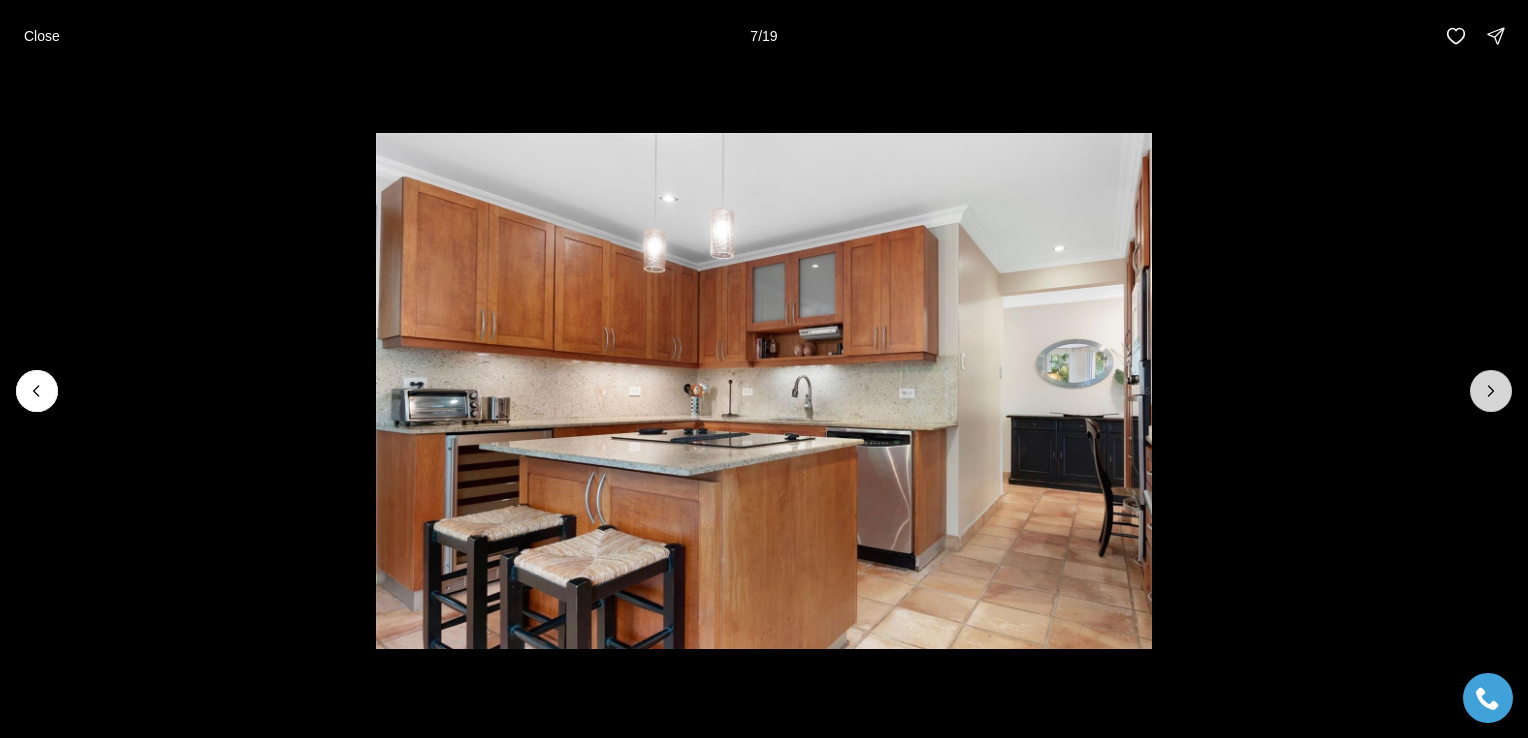 click 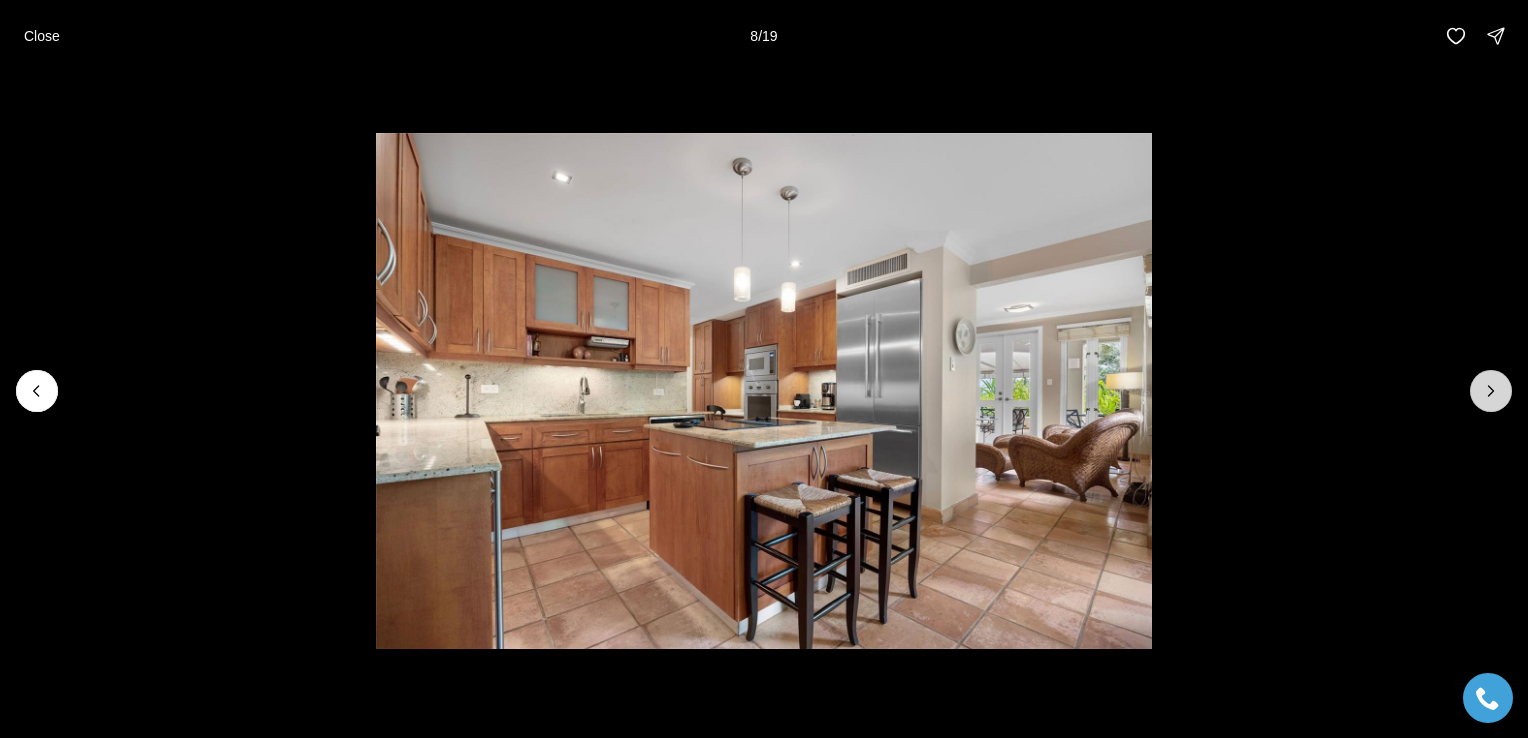 click 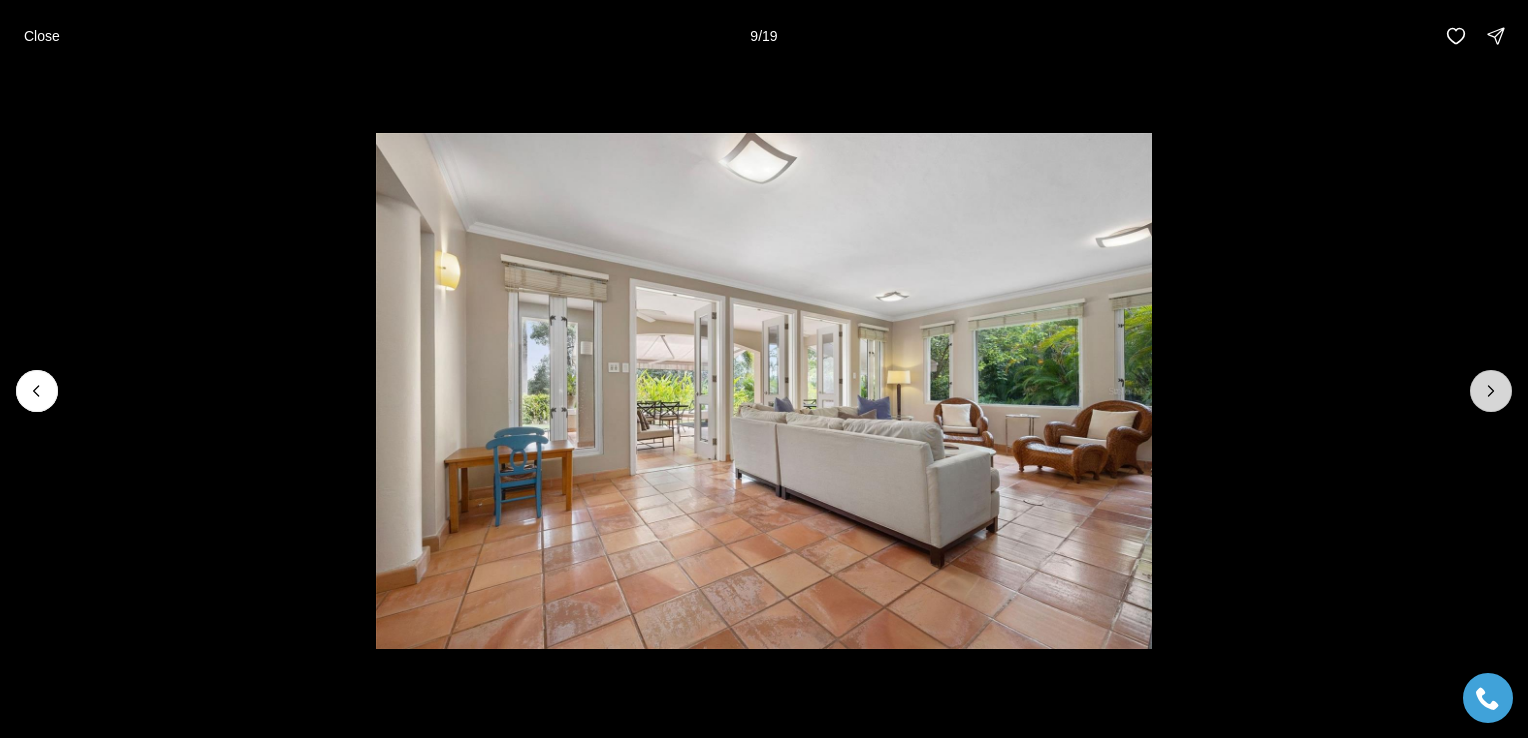 click 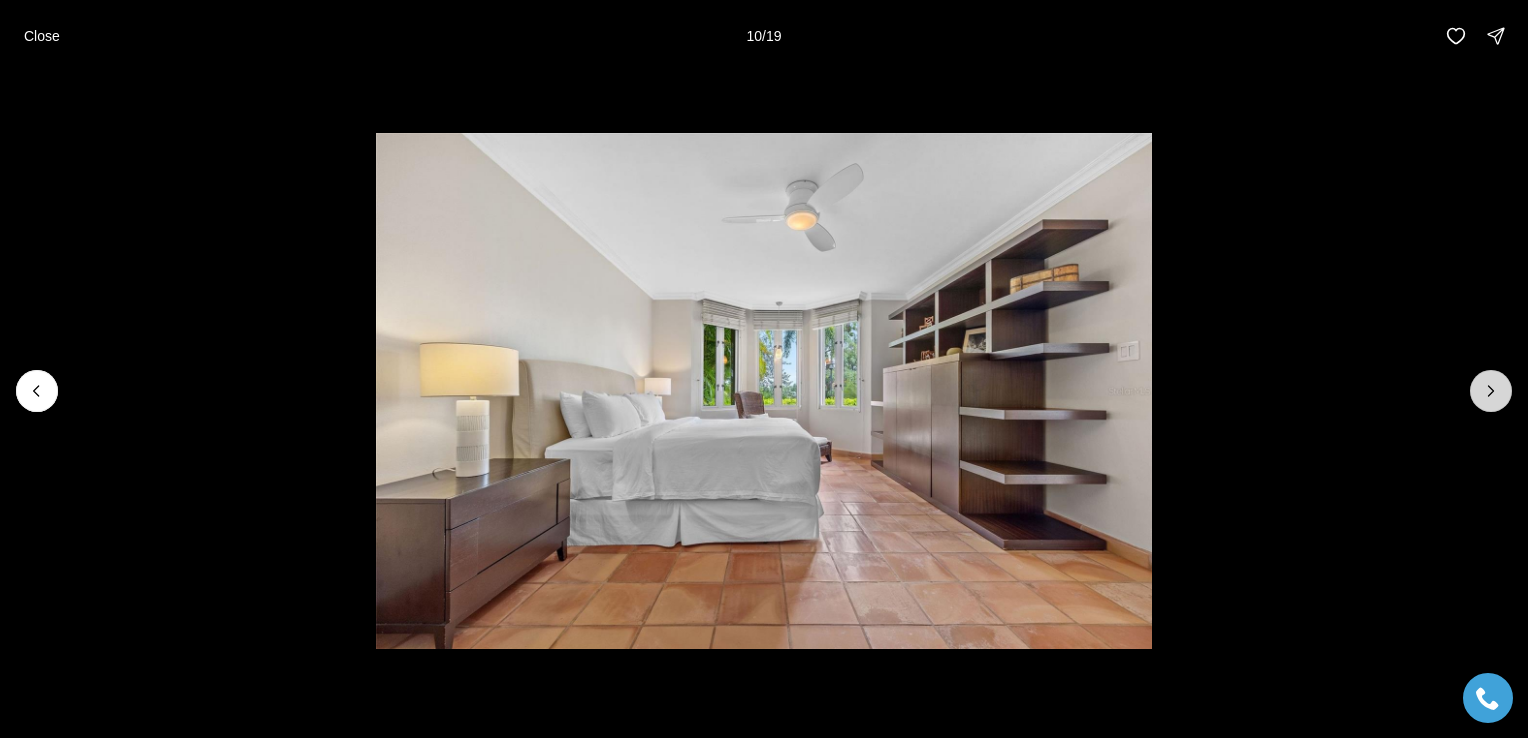 click 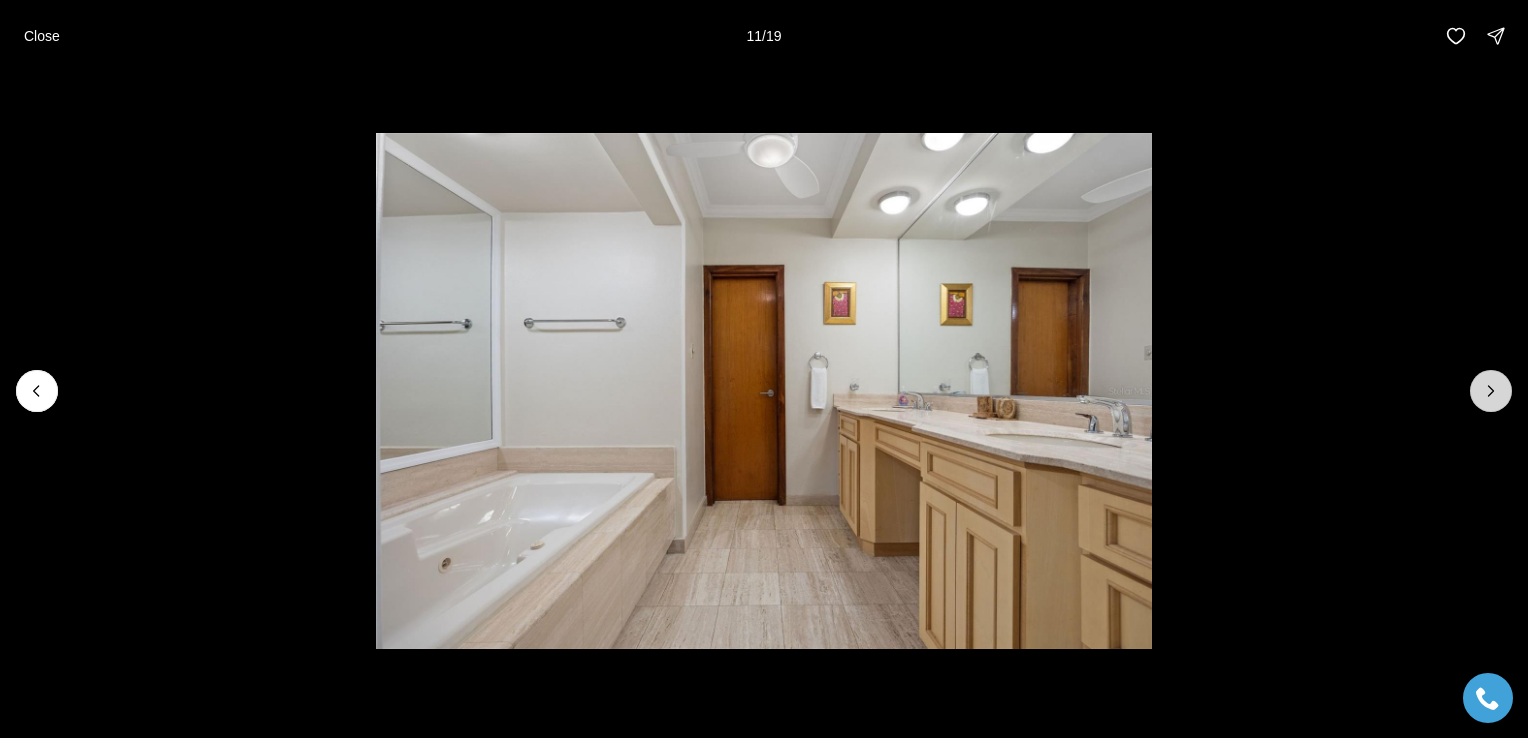 click 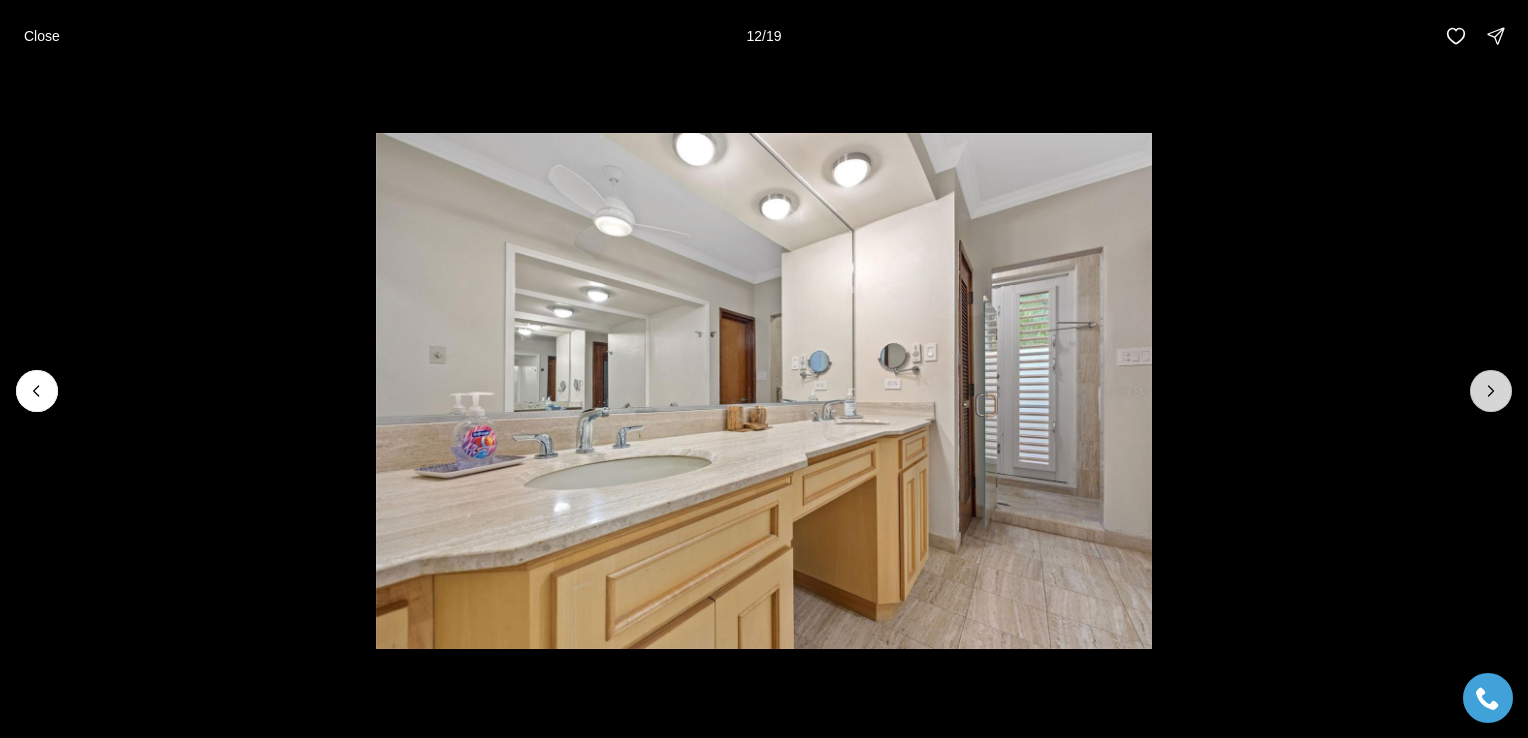 click 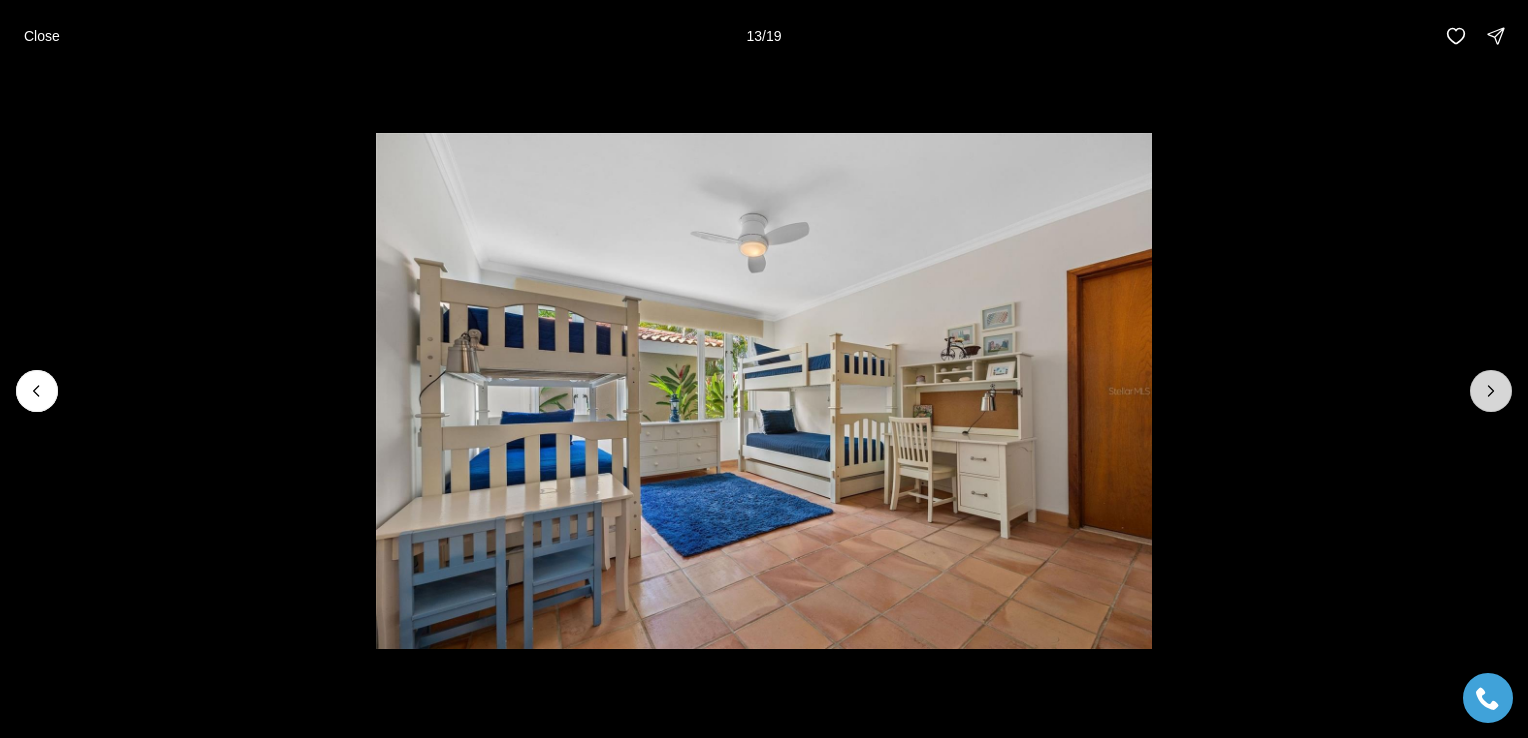 click 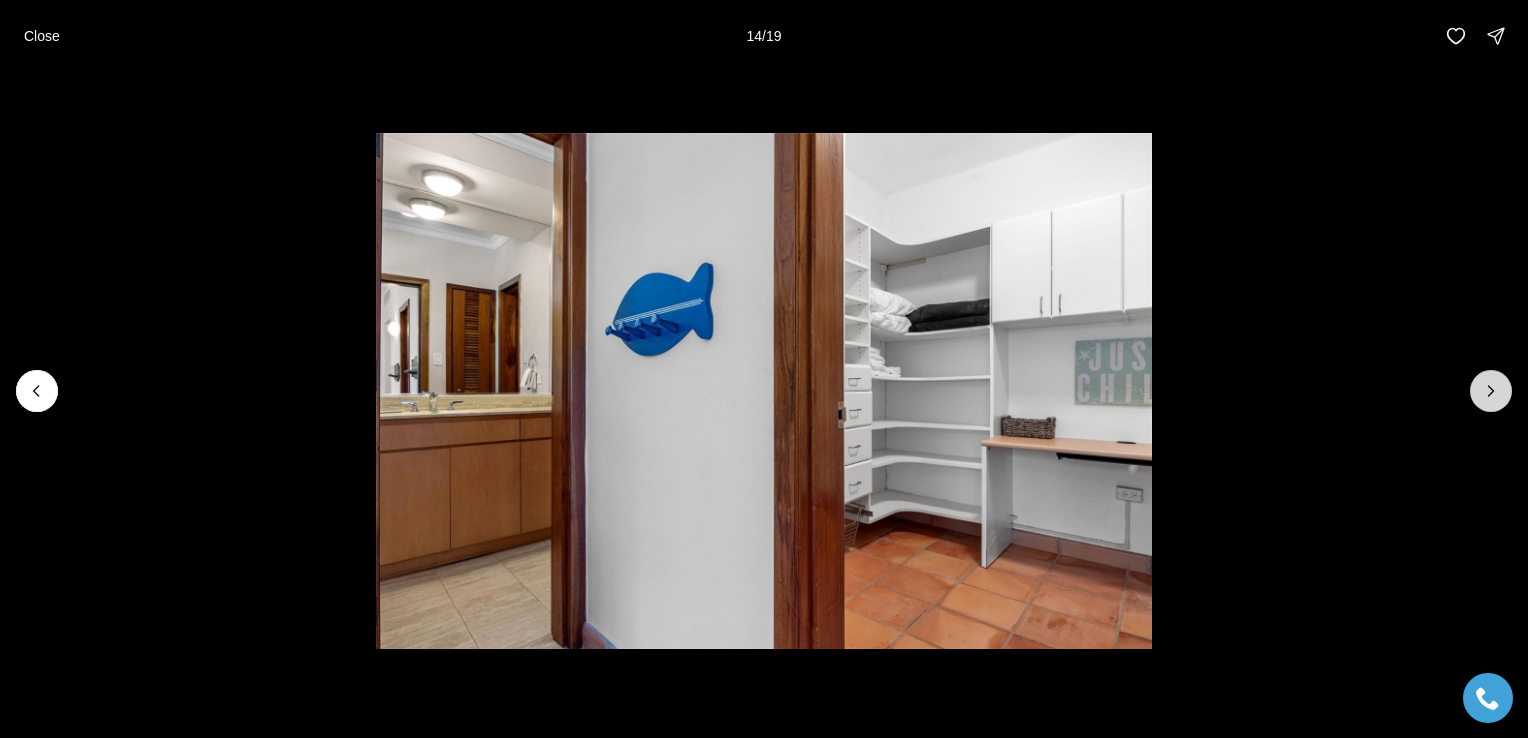 click 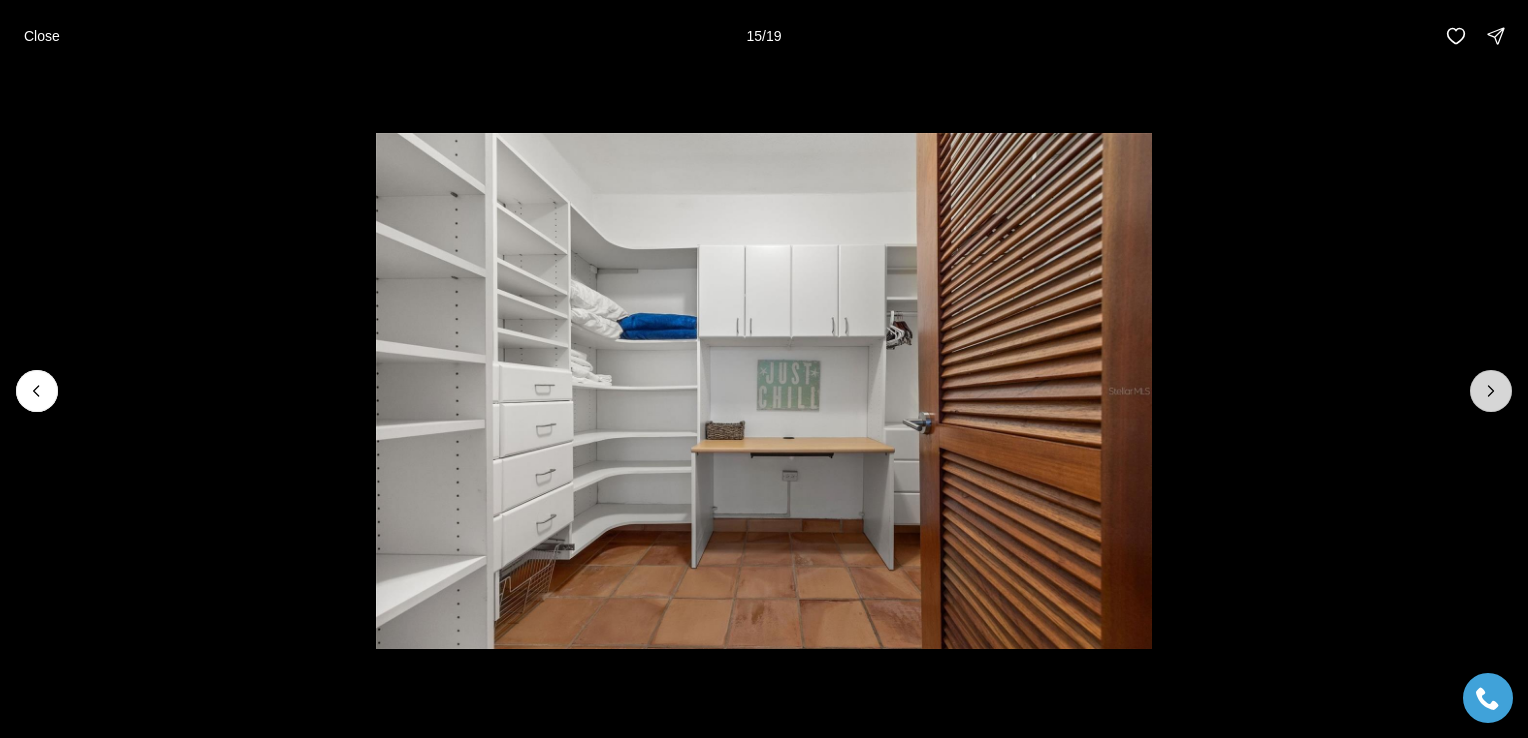 click 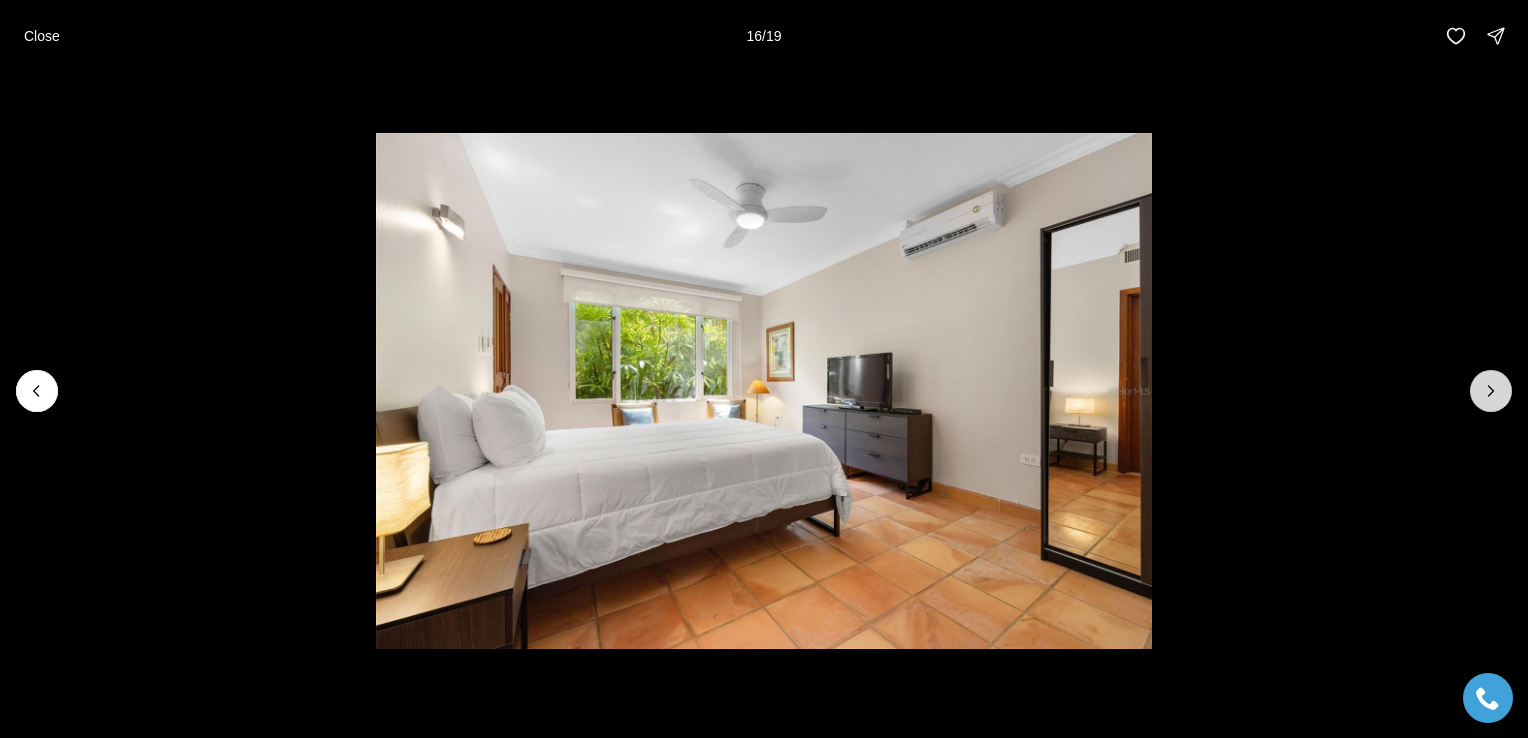 click 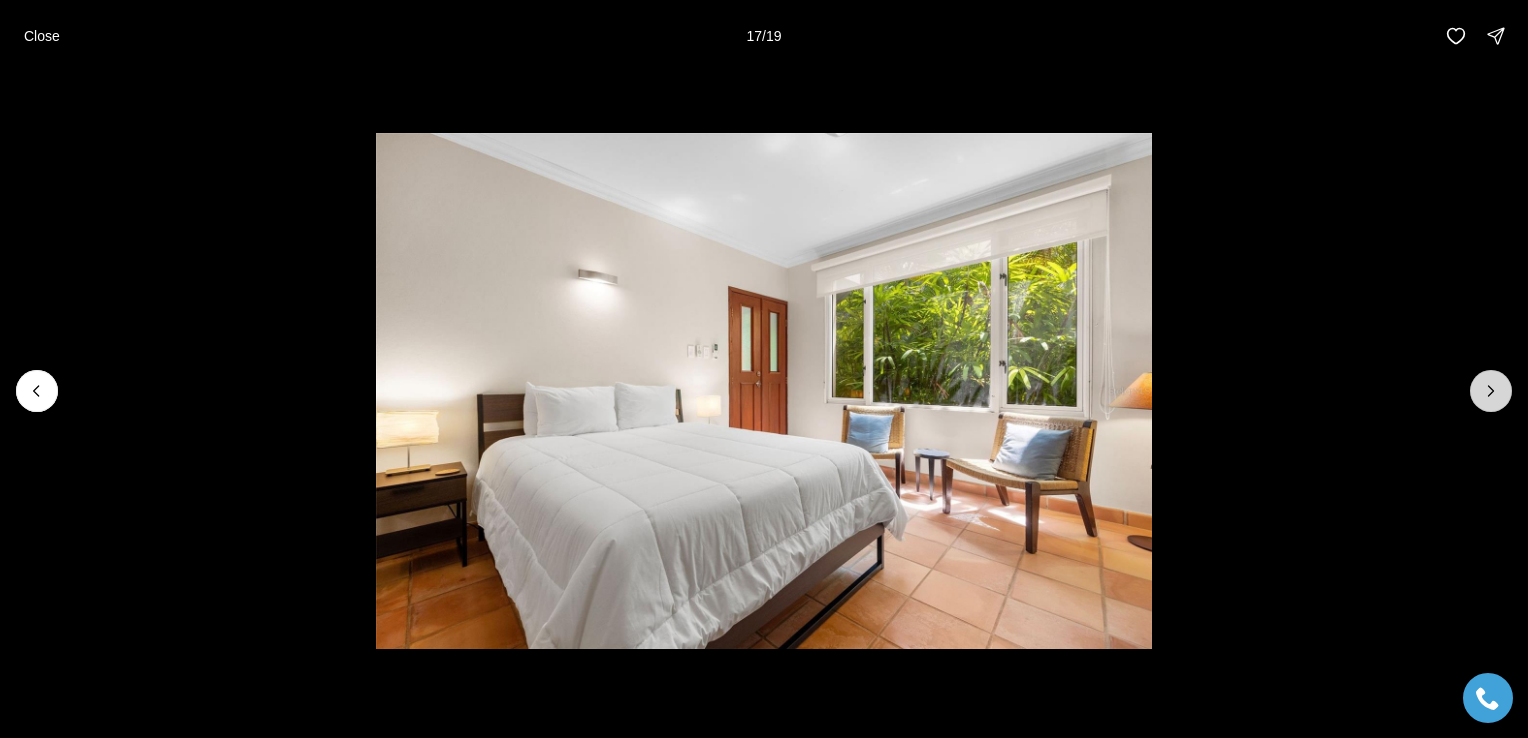 click 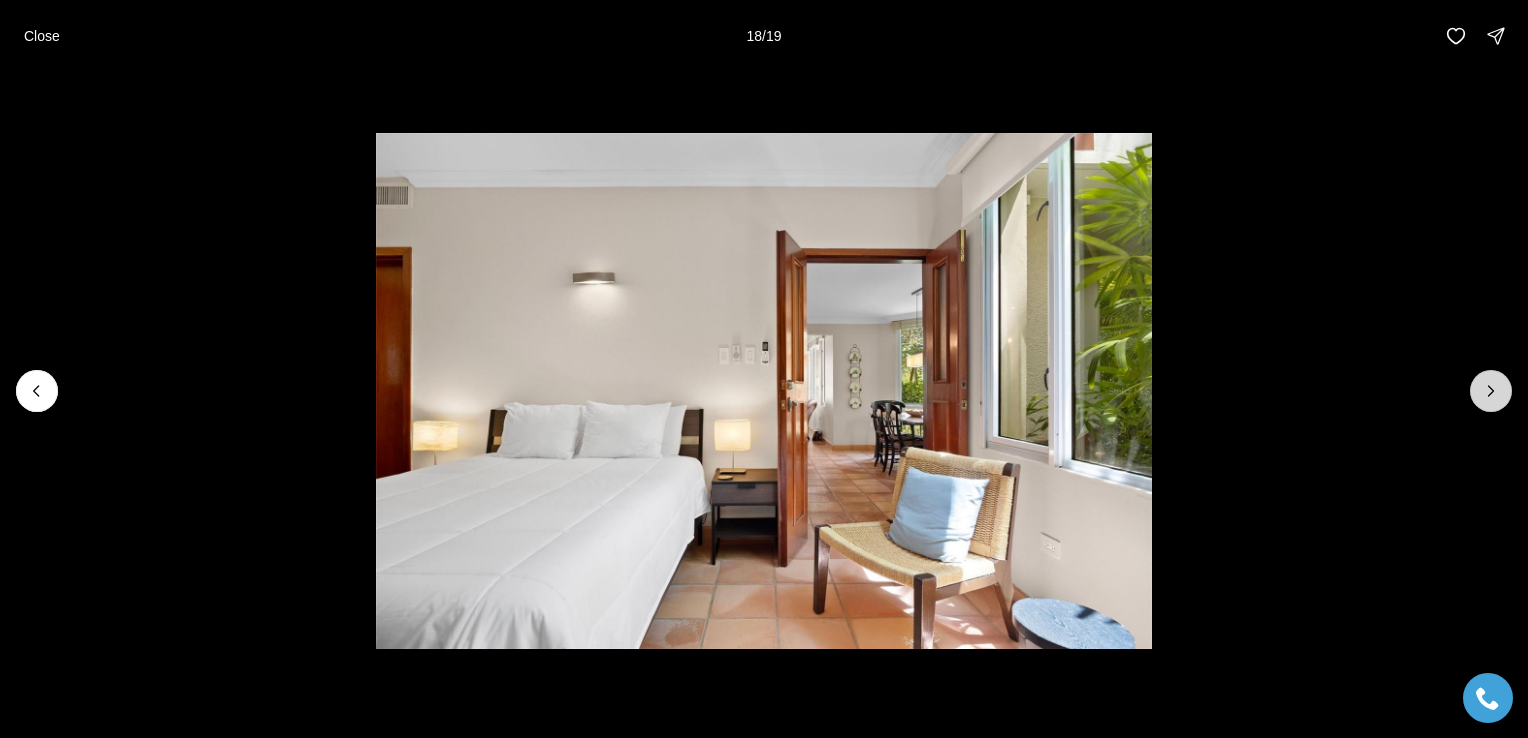 click 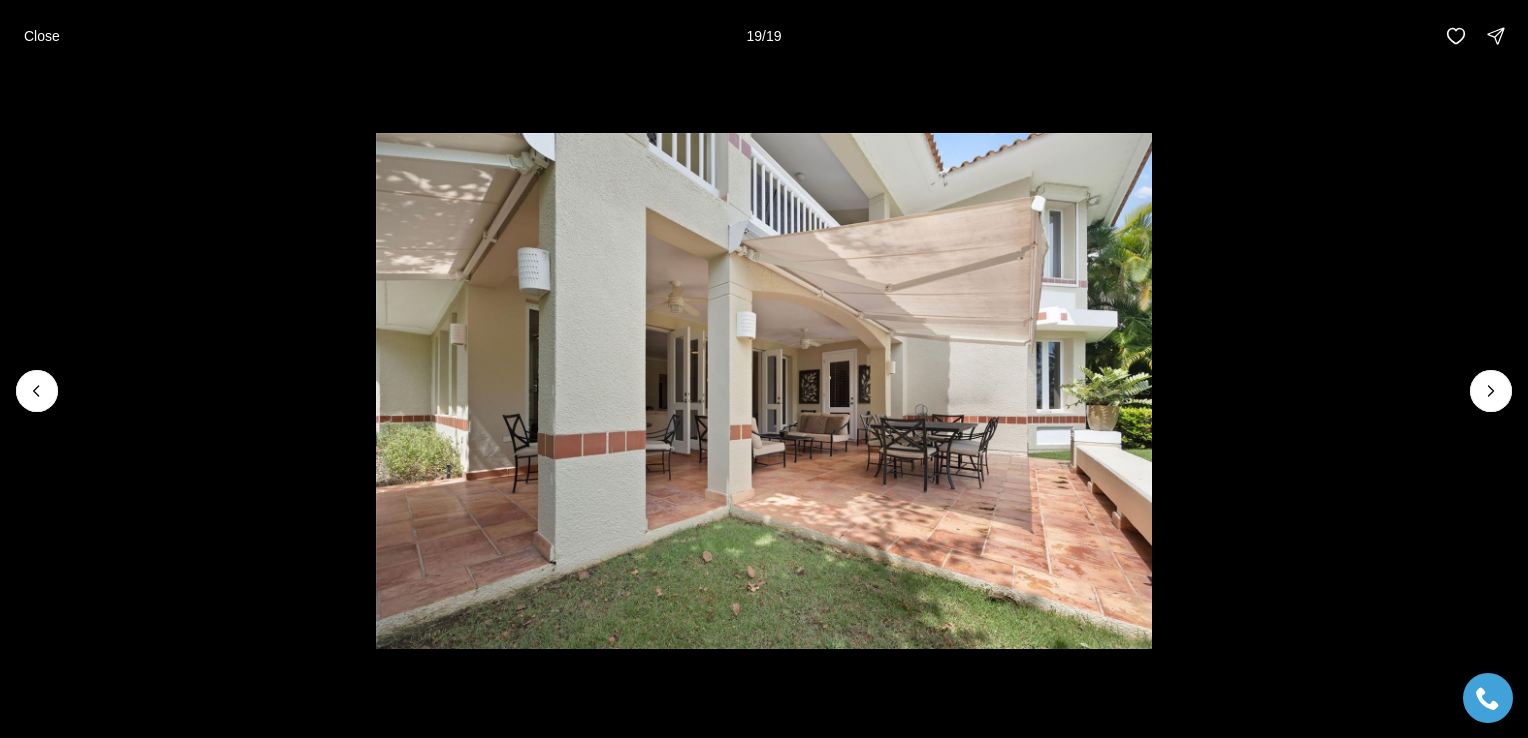 click at bounding box center [1491, 391] 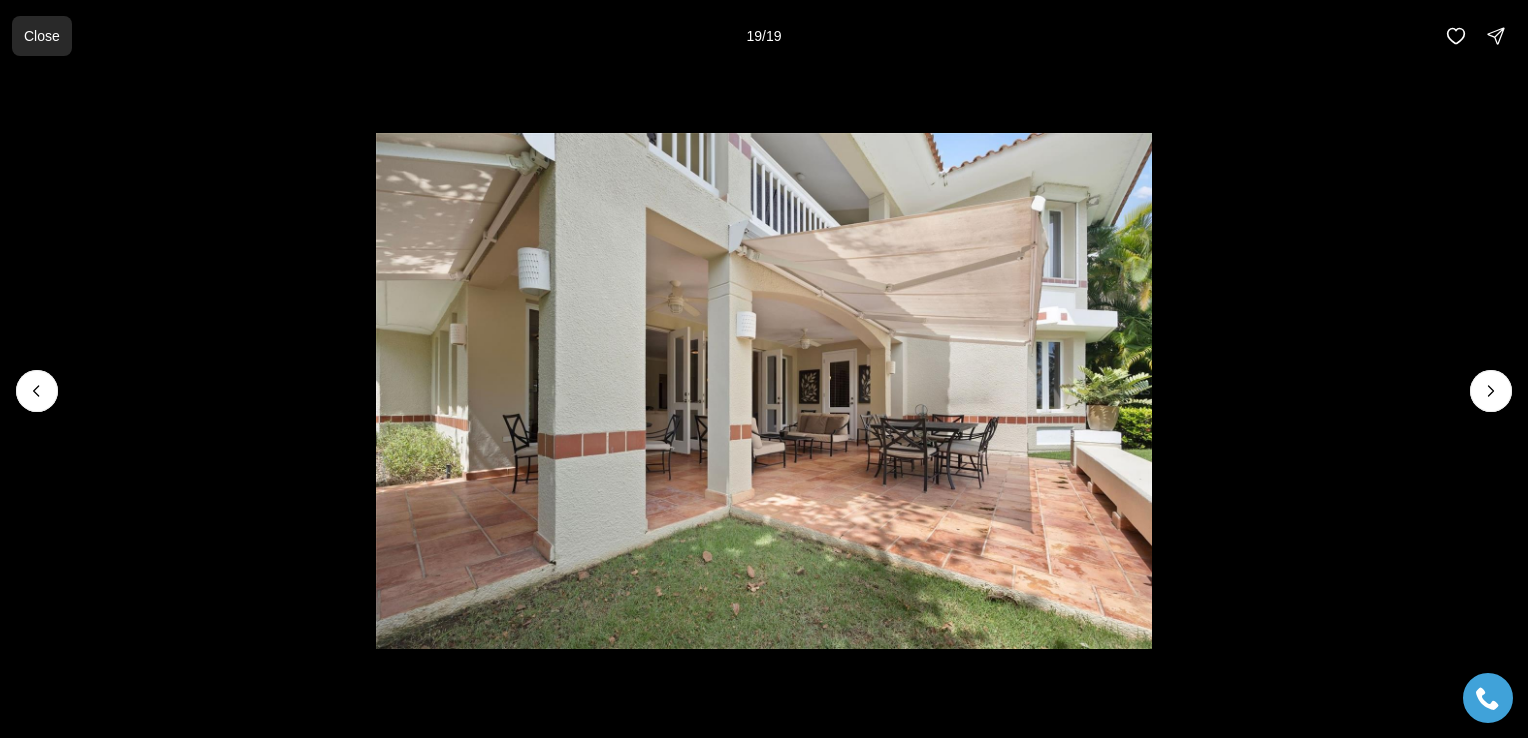 click on "Close" at bounding box center [42, 36] 